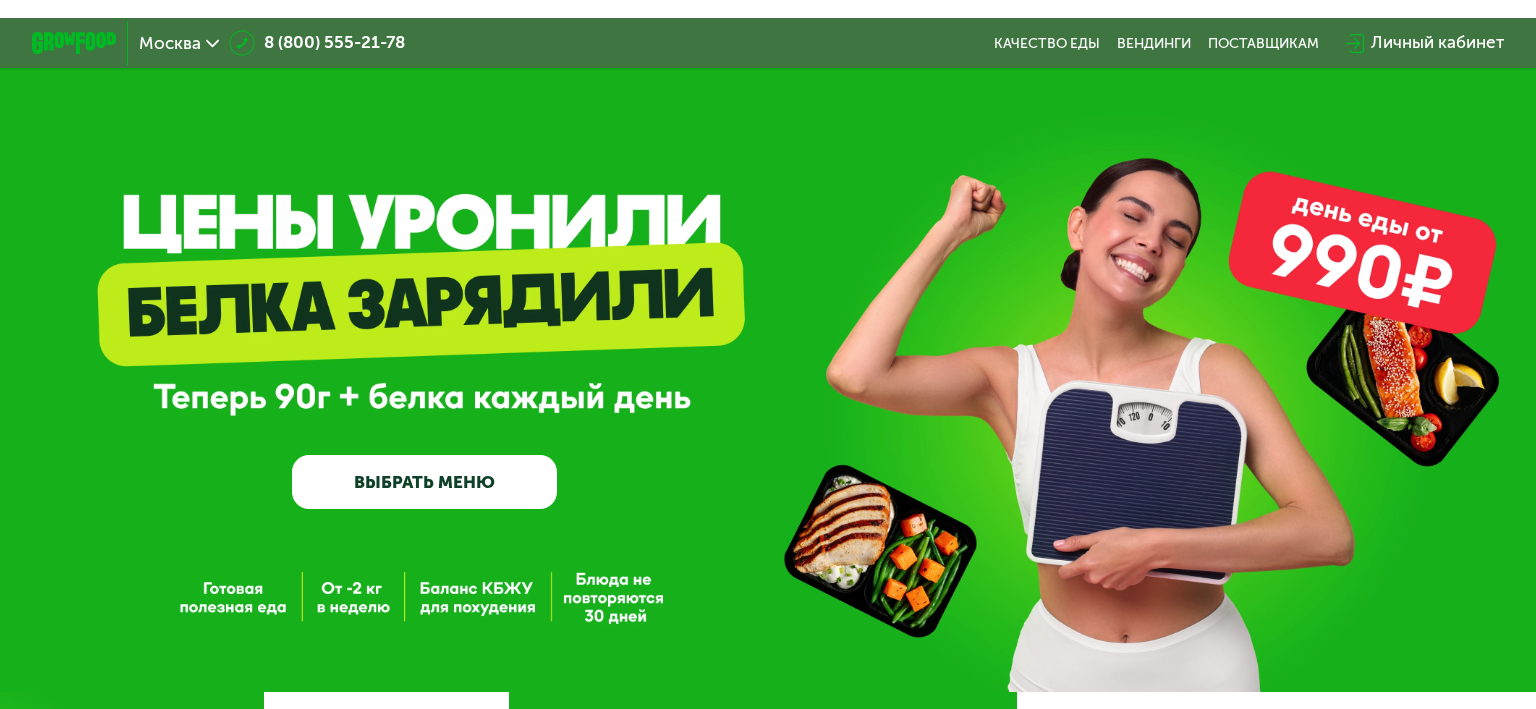 scroll, scrollTop: 0, scrollLeft: 0, axis: both 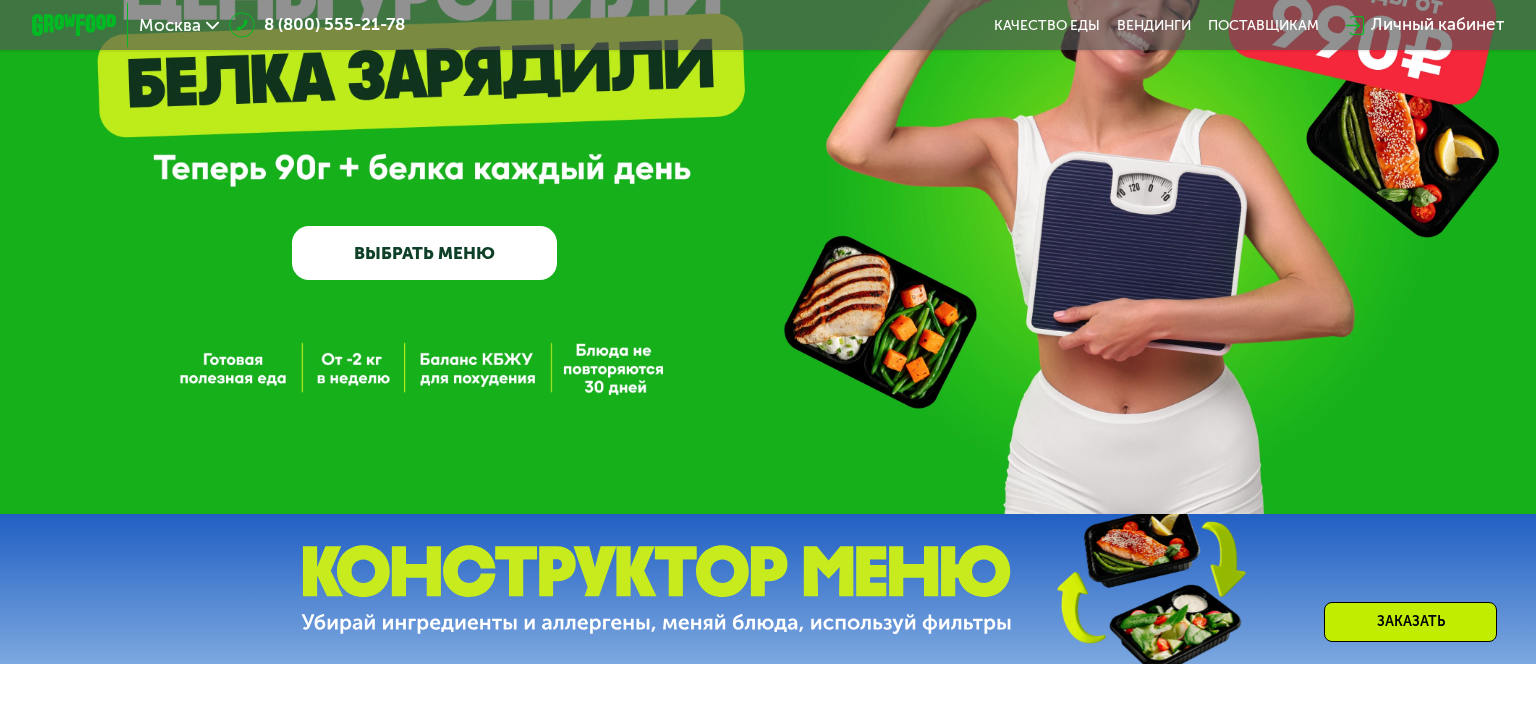 click on "ВЫБРАТЬ МЕНЮ" at bounding box center [425, 252] 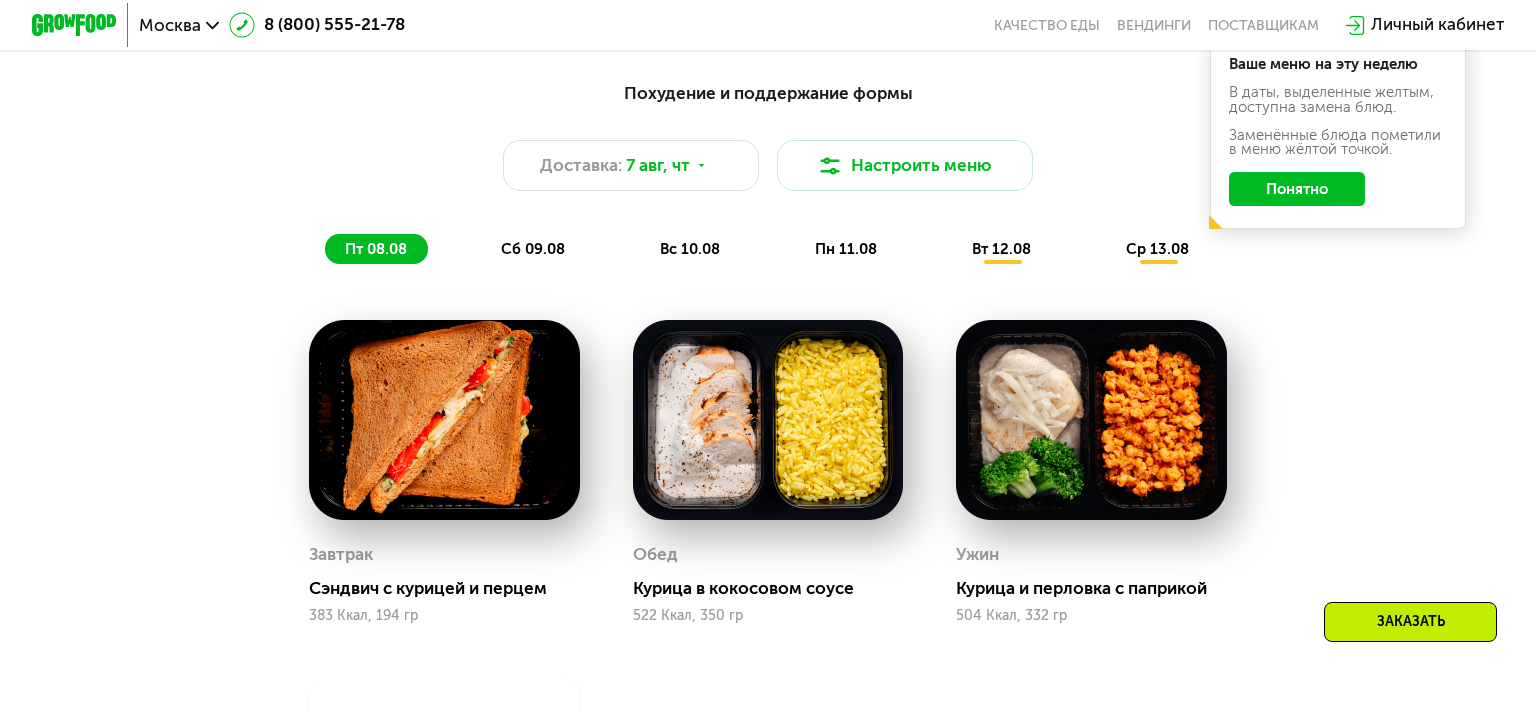 scroll, scrollTop: 794, scrollLeft: 0, axis: vertical 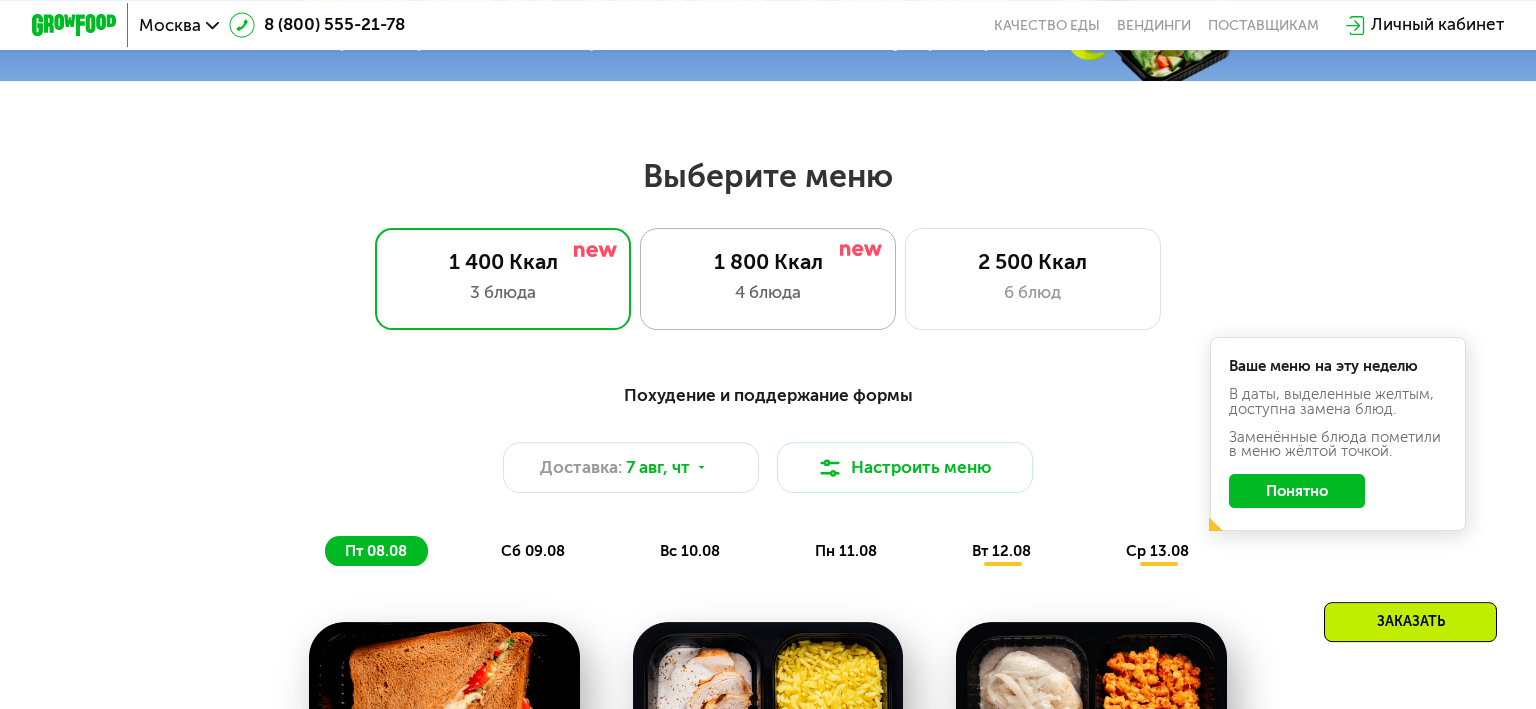 click on "4 блюда" at bounding box center [767, 293] 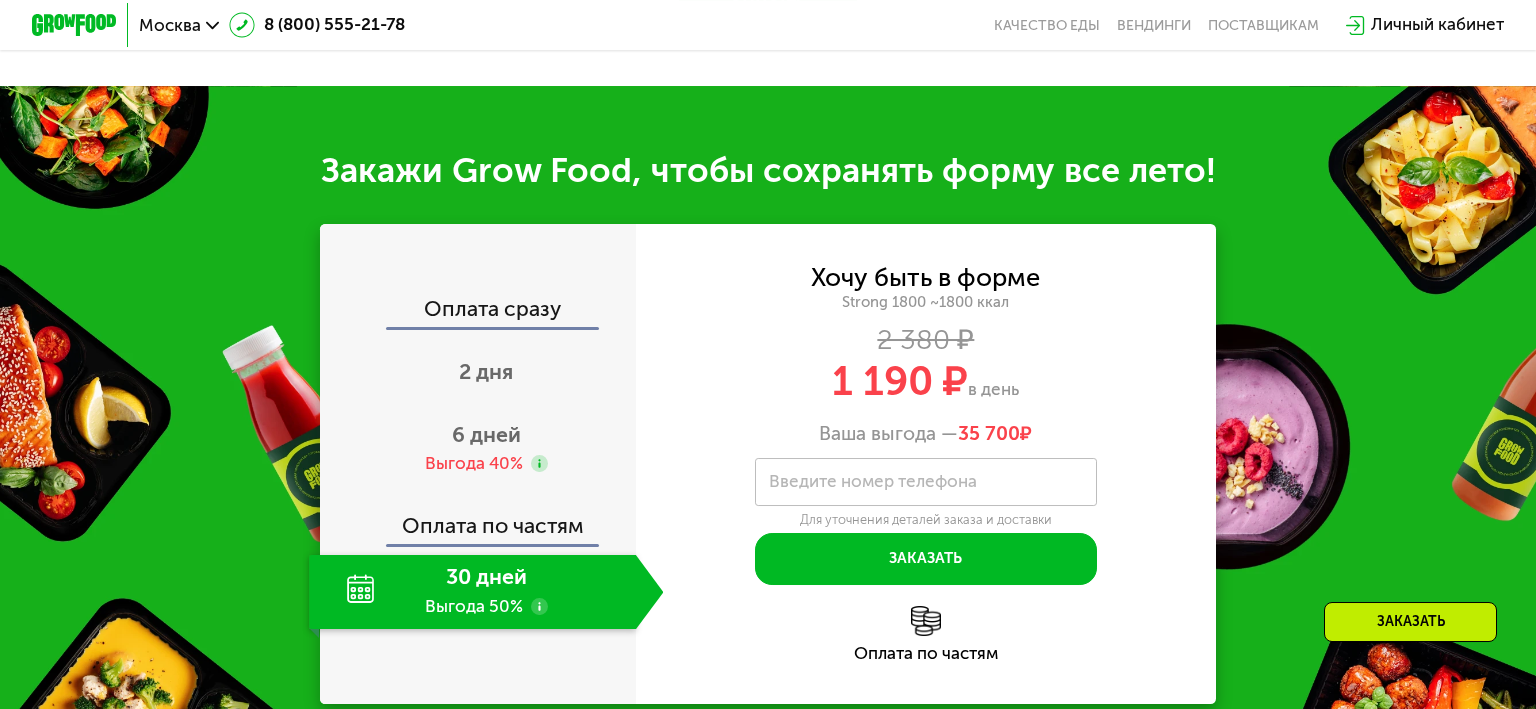 scroll, scrollTop: 2167, scrollLeft: 0, axis: vertical 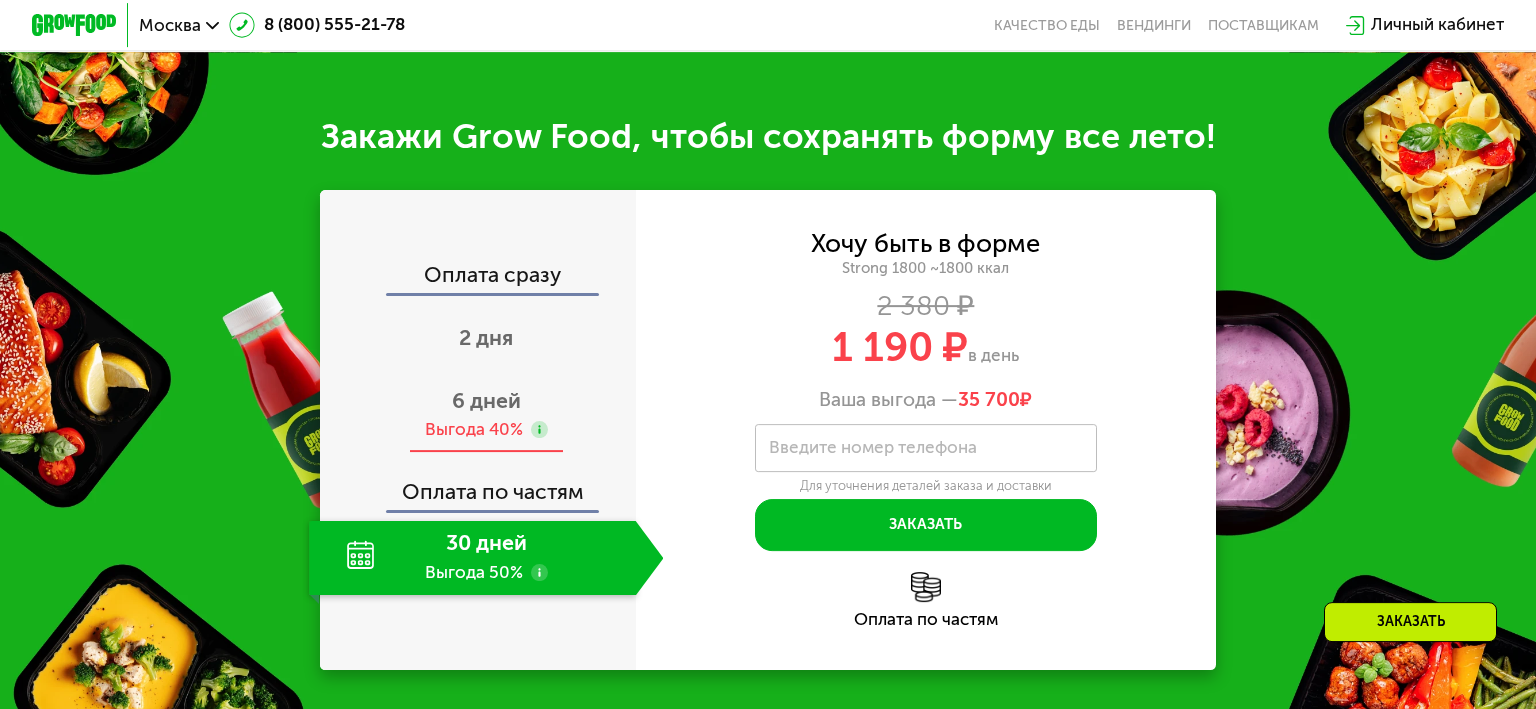 click on "Выгода 40%" at bounding box center (487, 430) 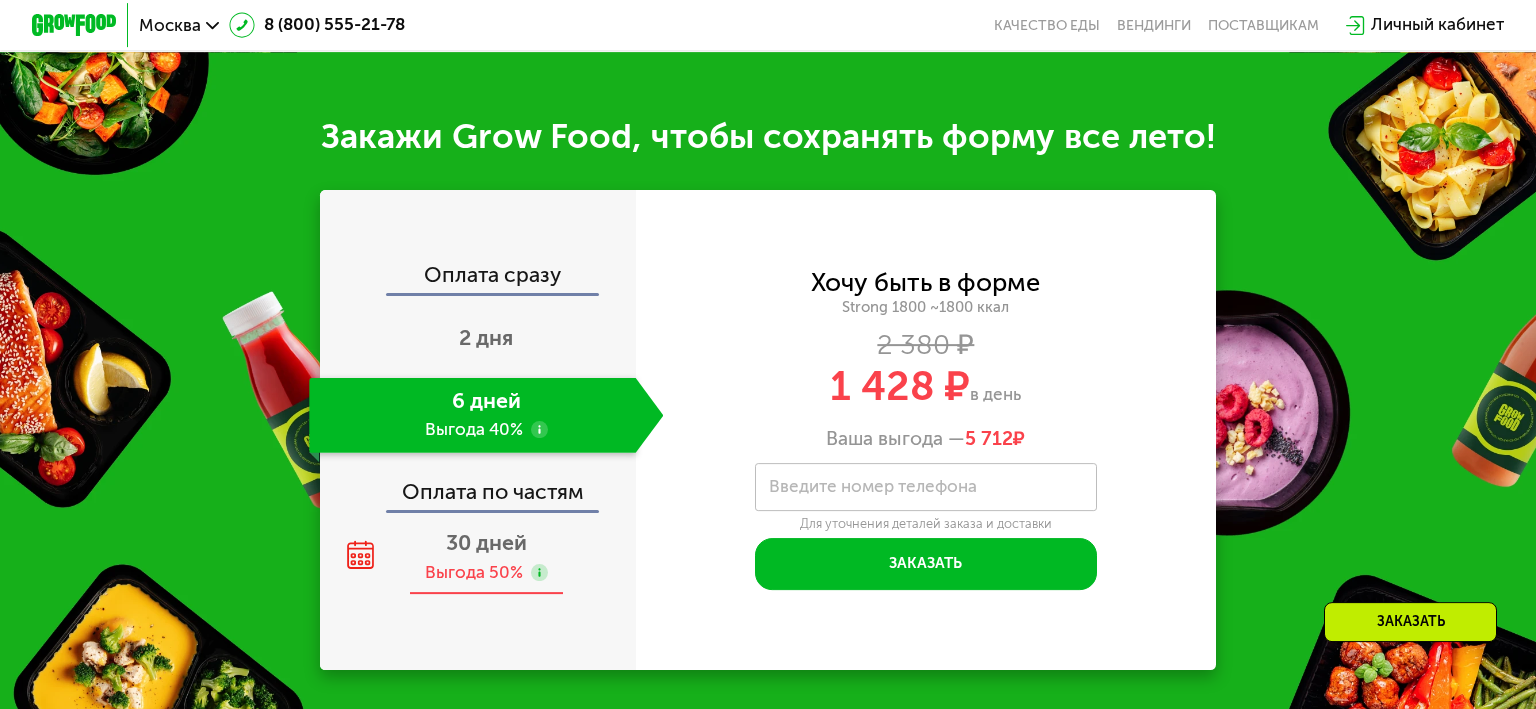 click on "30 дней" at bounding box center (486, 543) 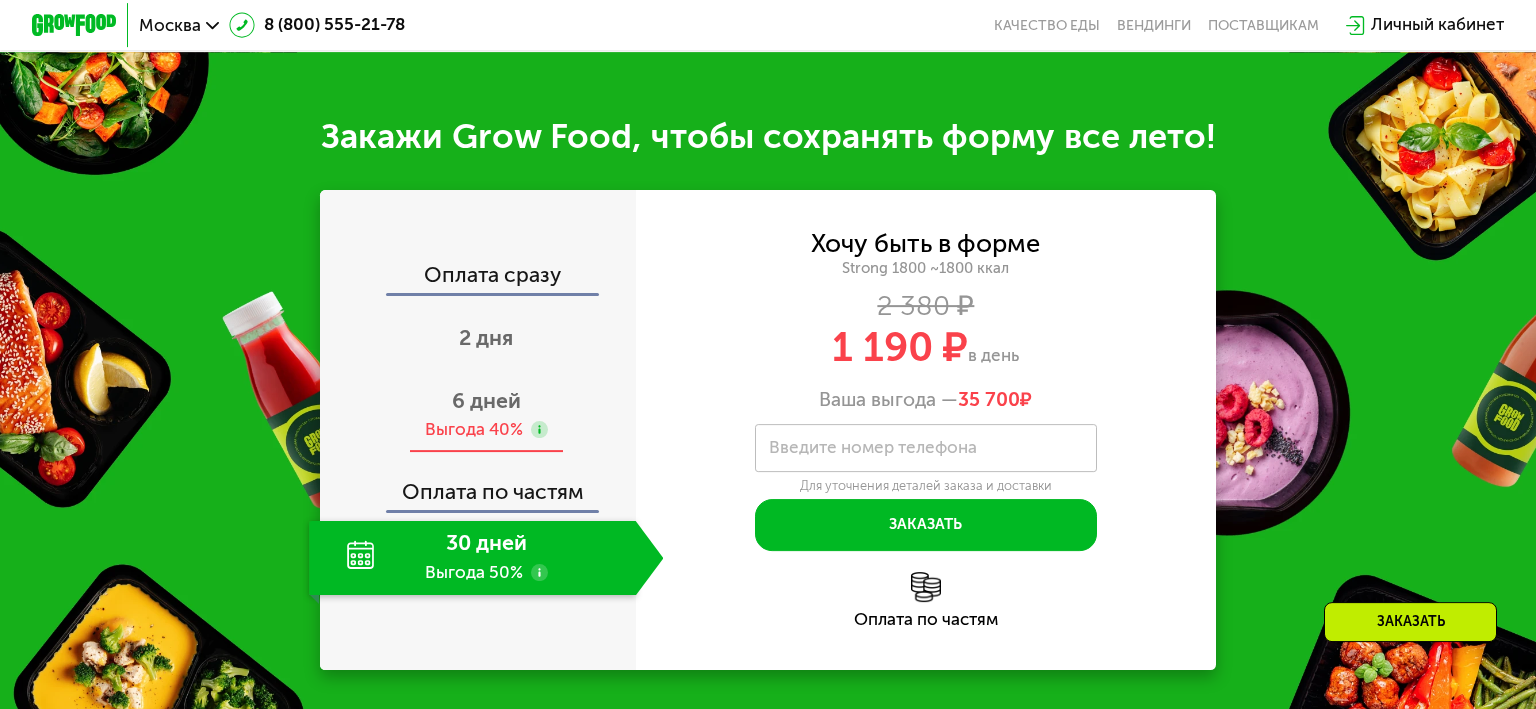 click on "Выгода 40%" at bounding box center [474, 430] 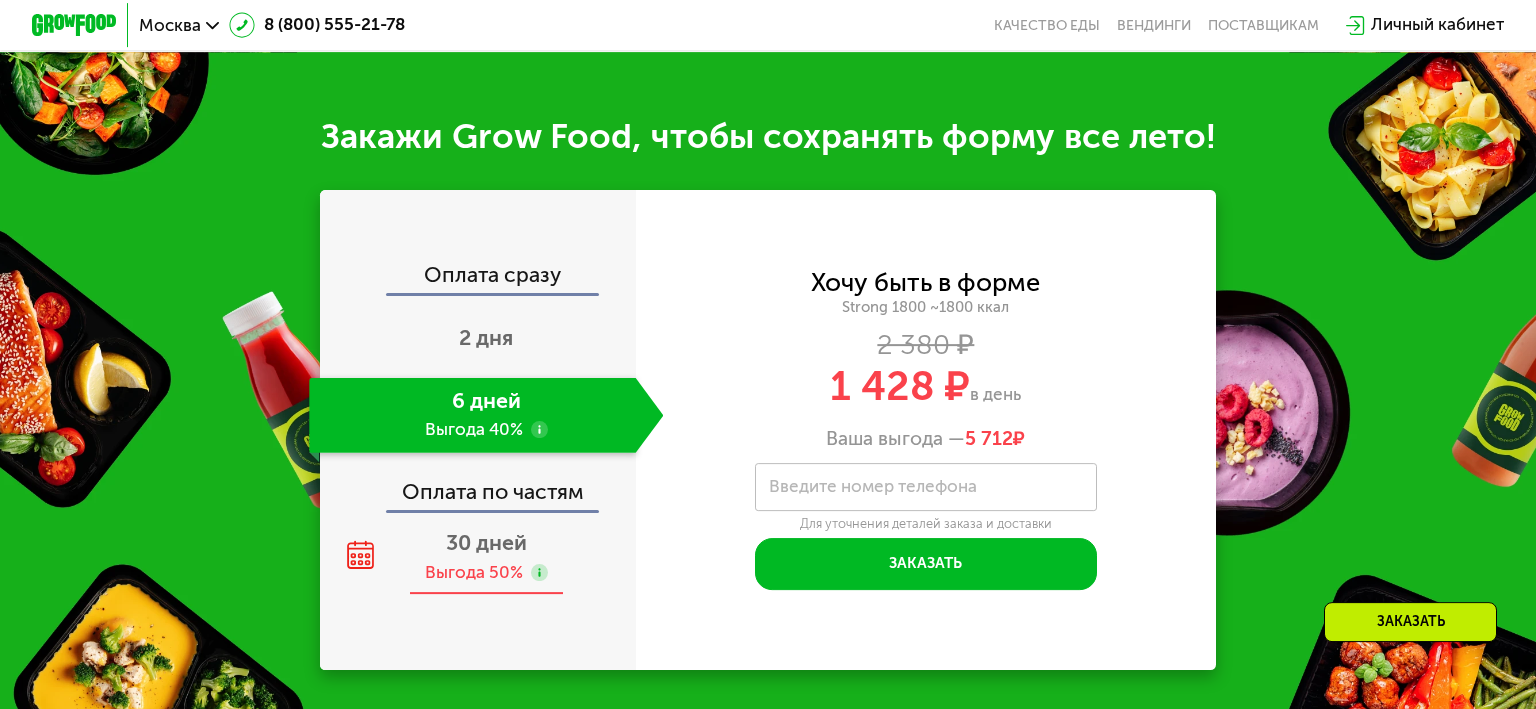 click on "30 дней" at bounding box center [486, 543] 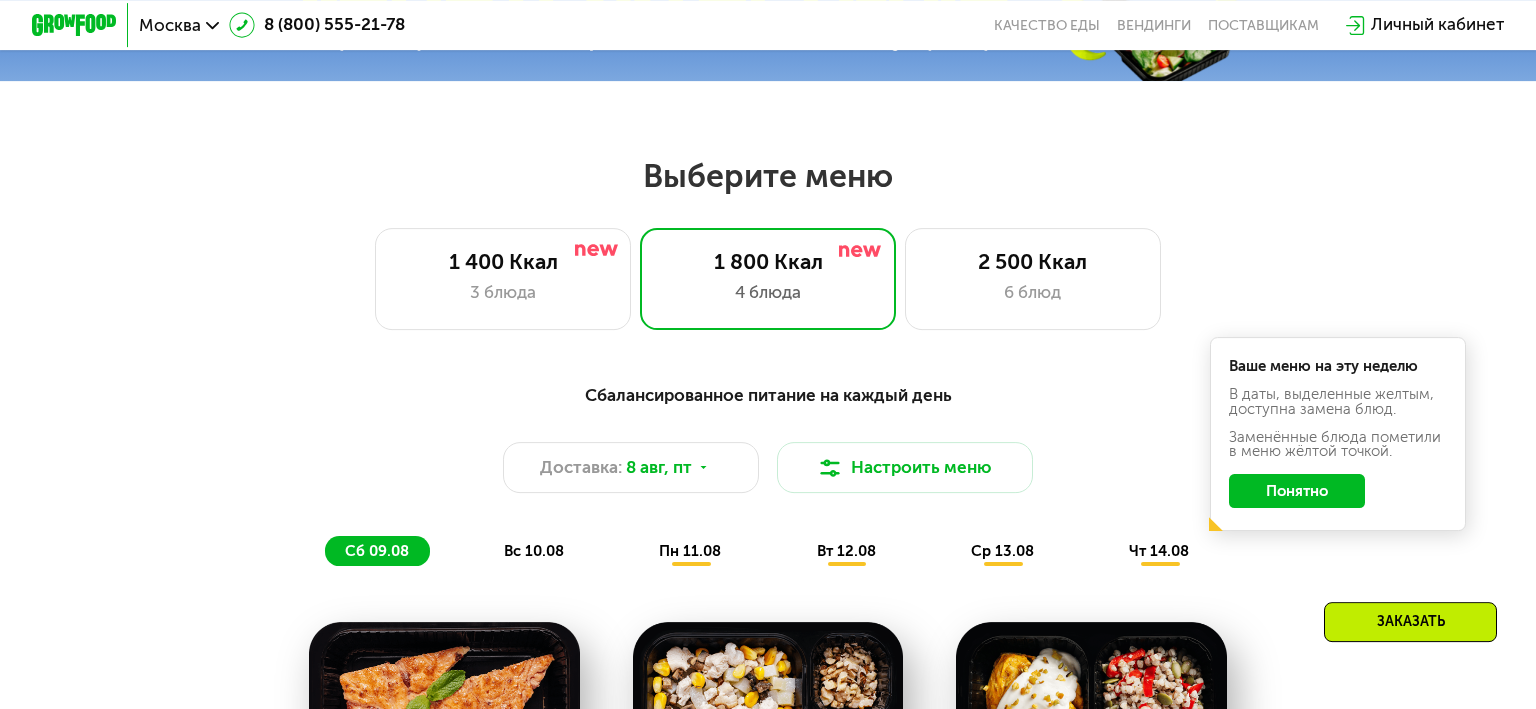 scroll, scrollTop: 372, scrollLeft: 0, axis: vertical 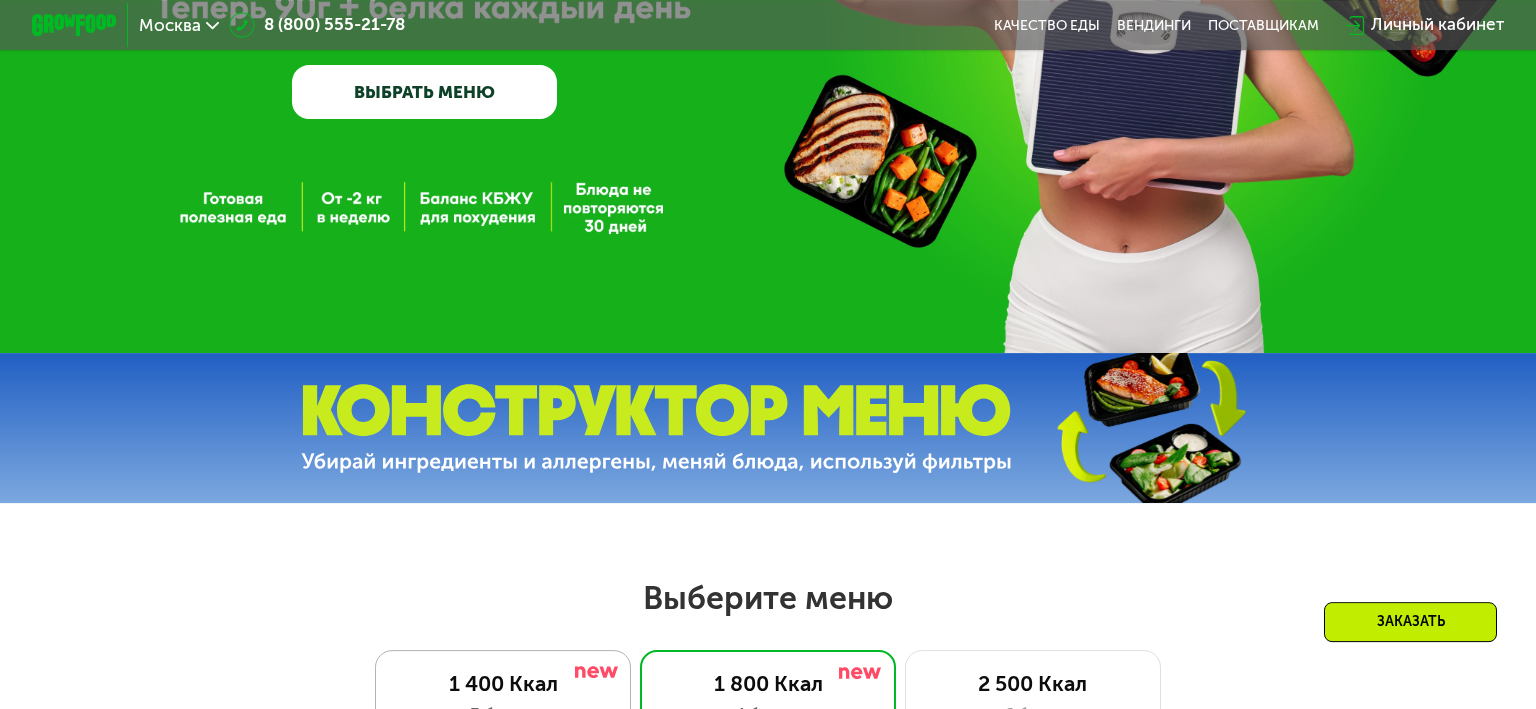 click on "1 400 Ккал" at bounding box center [503, 685] 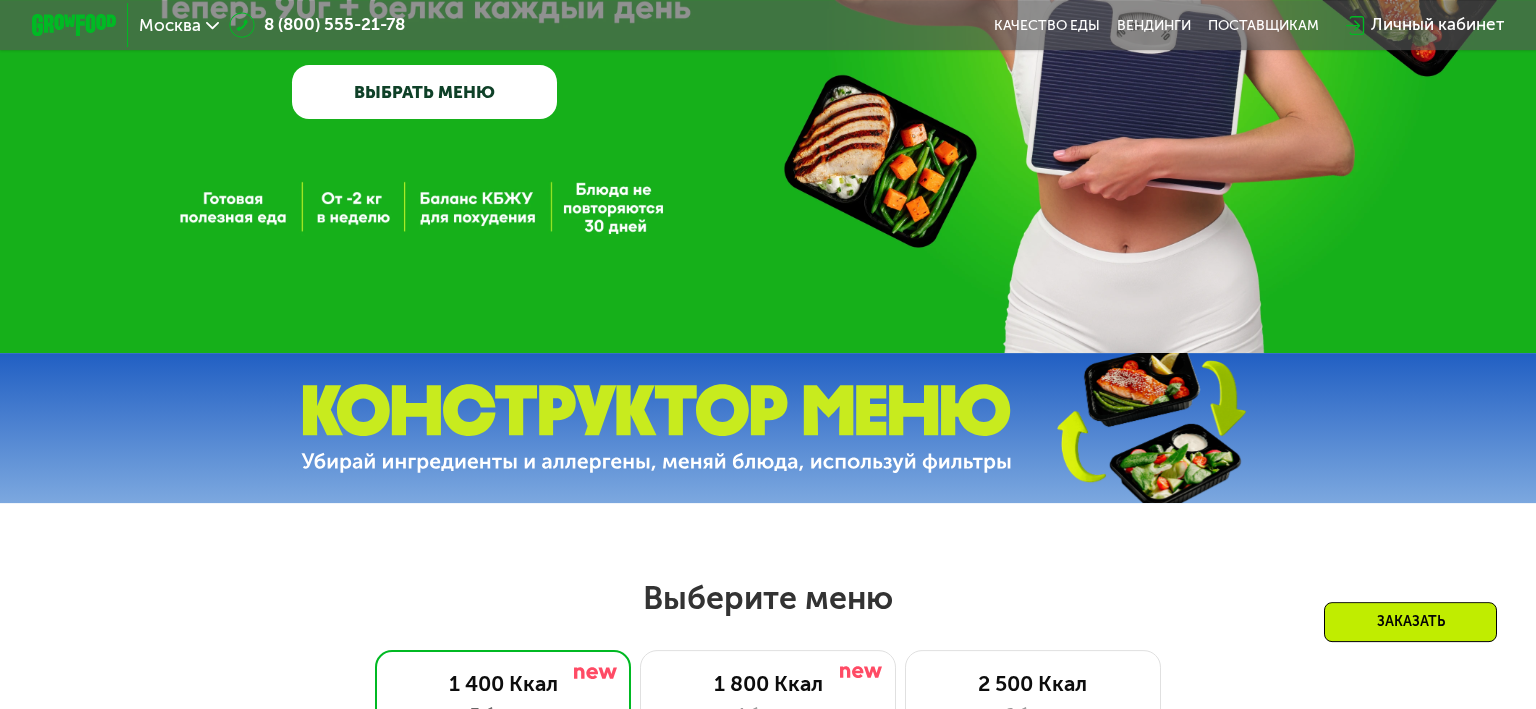 scroll, scrollTop: 900, scrollLeft: 0, axis: vertical 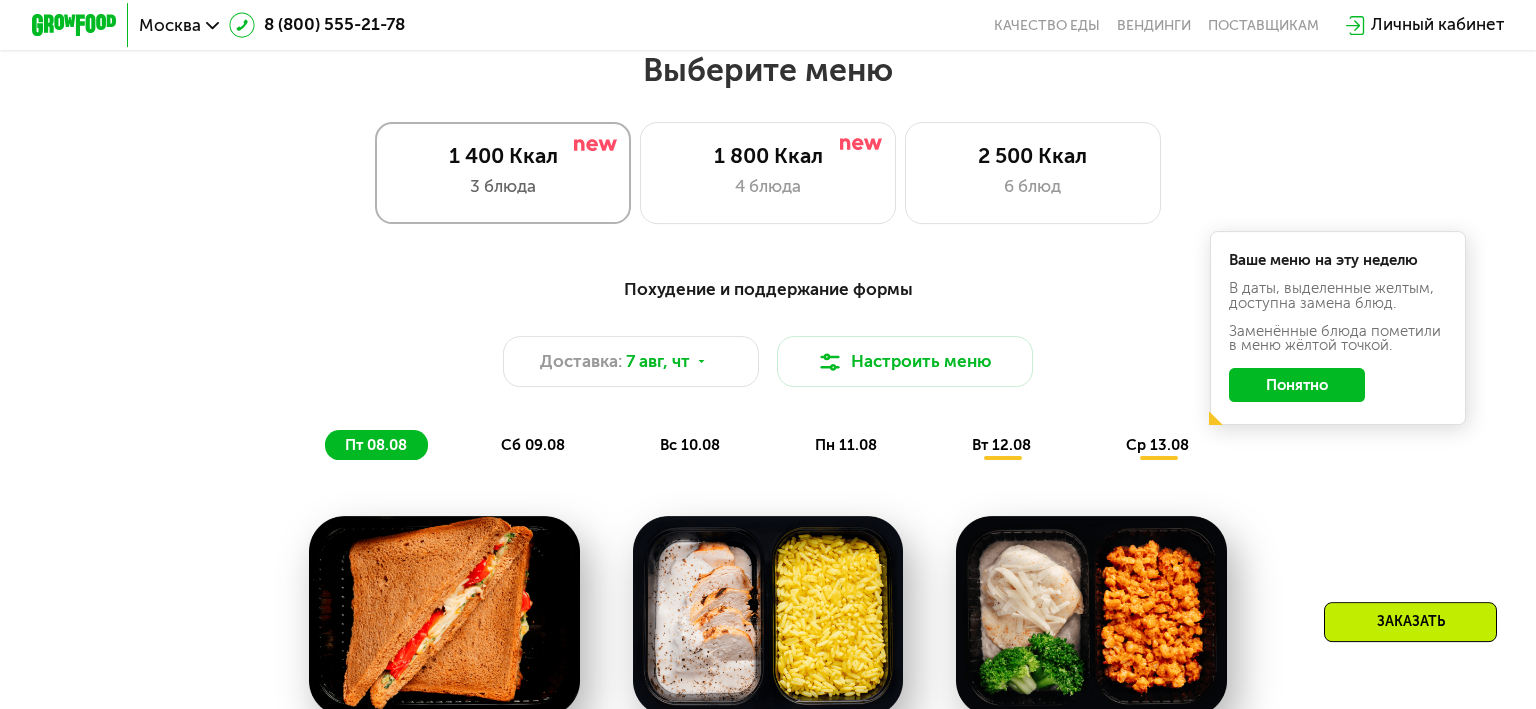 click on "3 блюда" at bounding box center (503, 187) 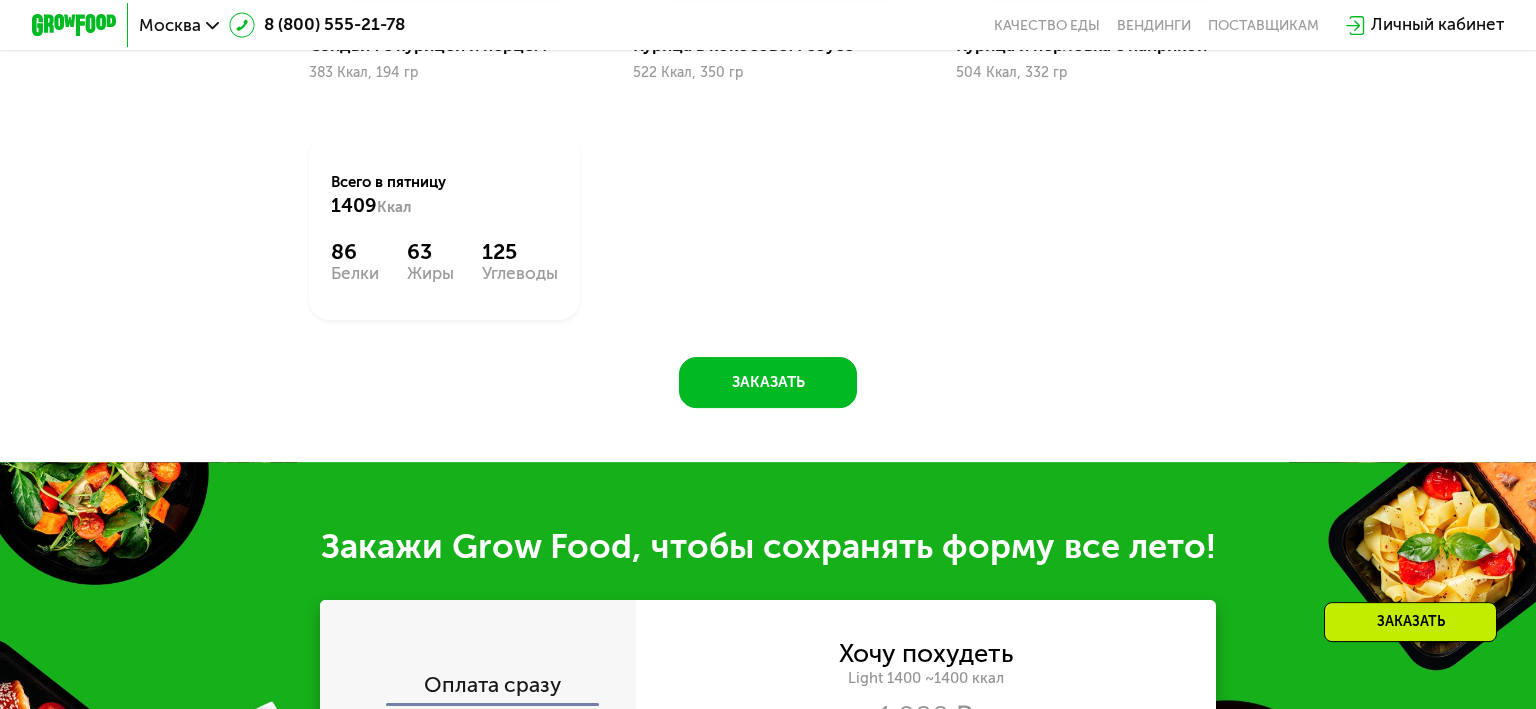 scroll, scrollTop: 2061, scrollLeft: 0, axis: vertical 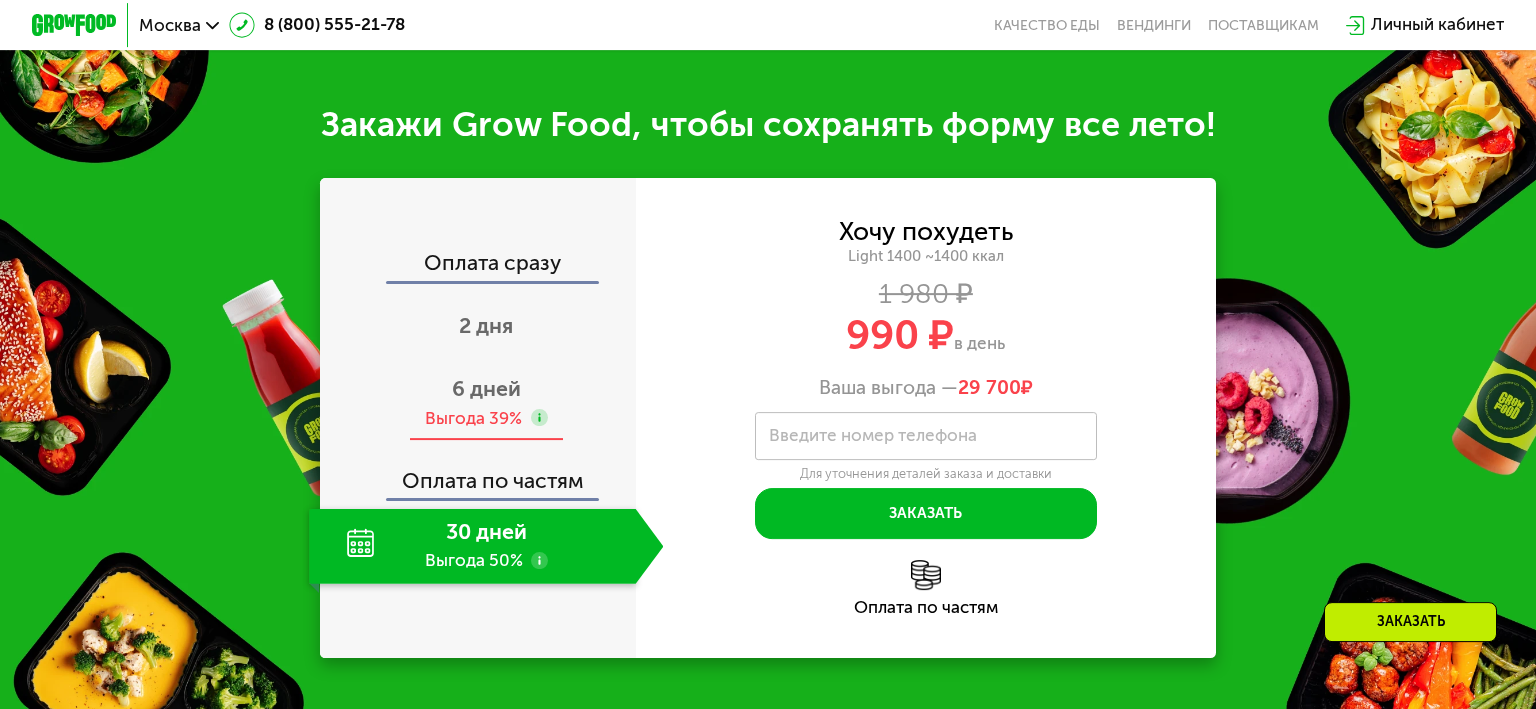 click on "Выгода 39%" at bounding box center (473, 419) 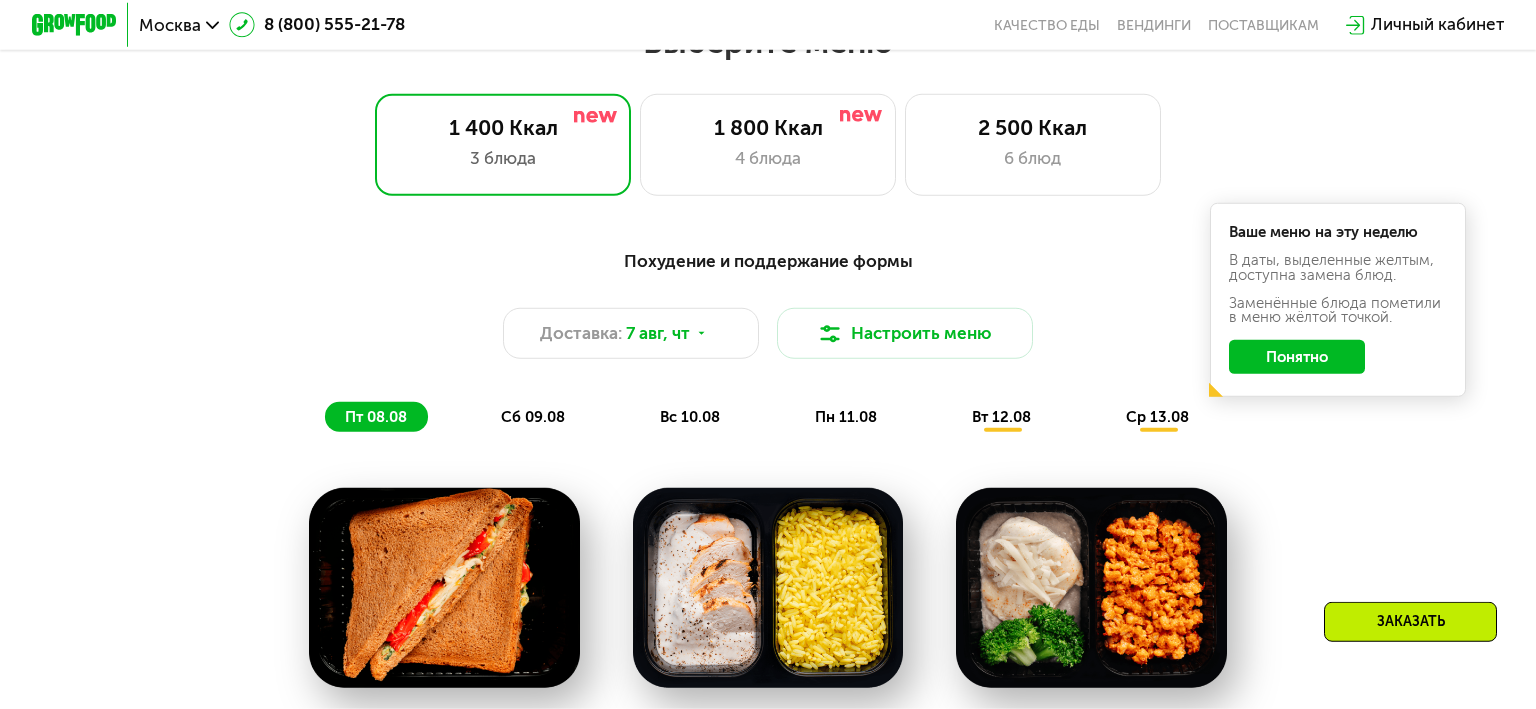scroll, scrollTop: 900, scrollLeft: 0, axis: vertical 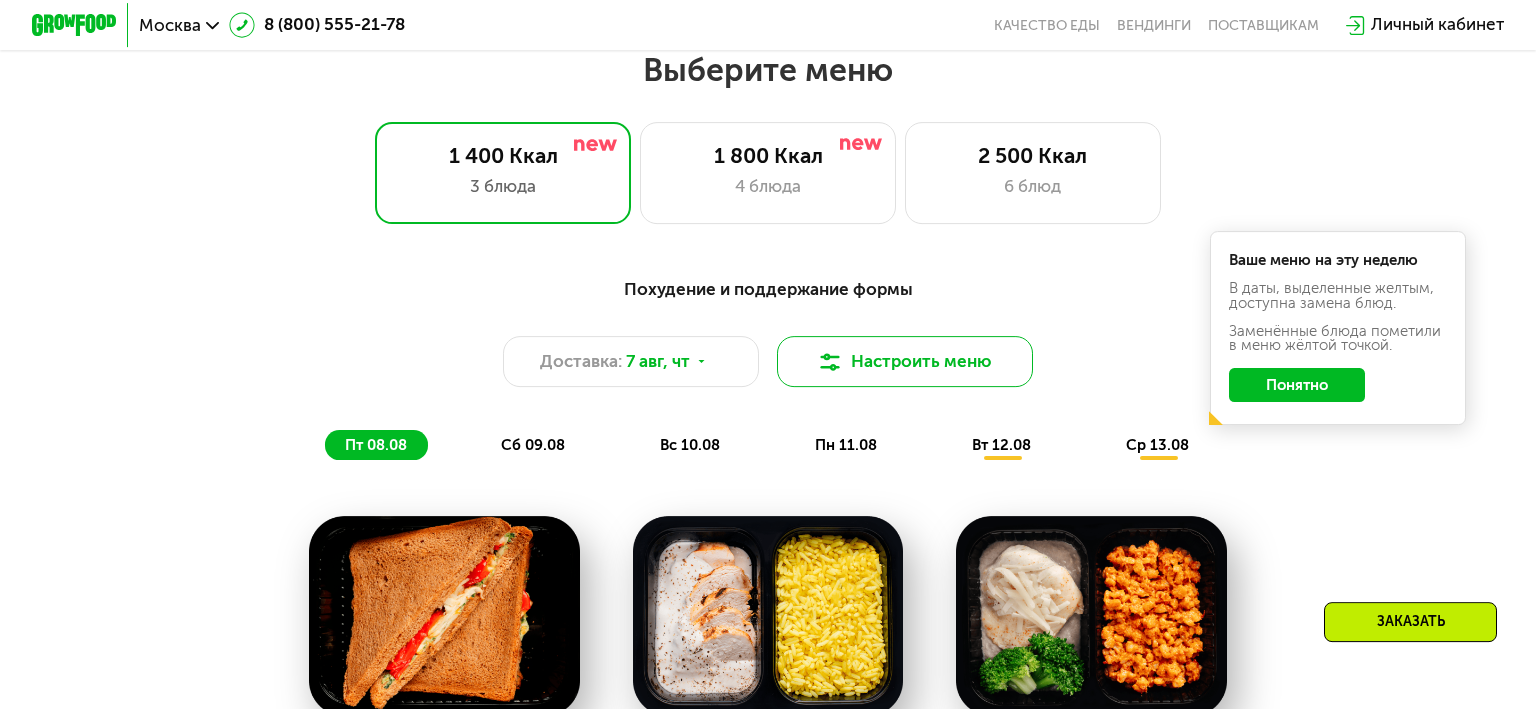 click on "Настроить меню" at bounding box center (905, 361) 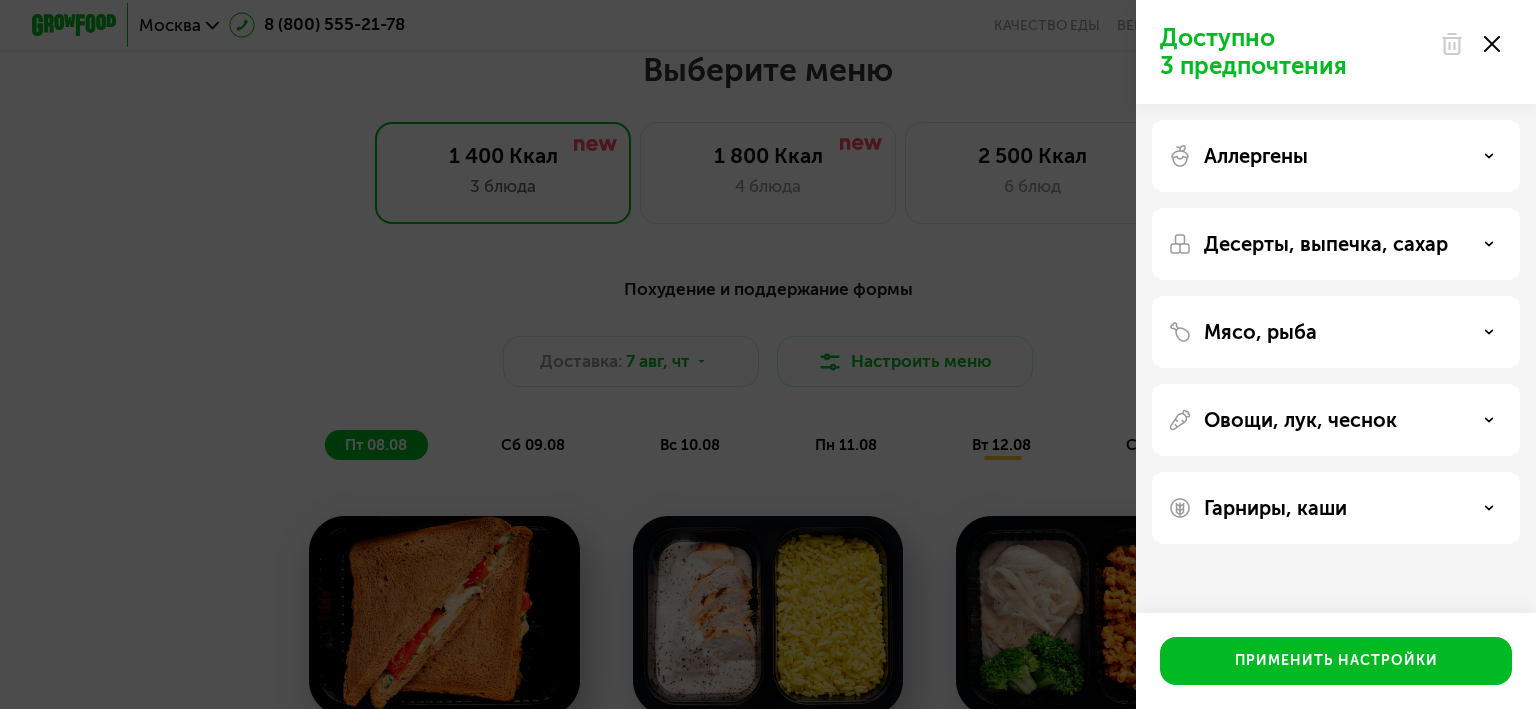 click on "Аллергены" 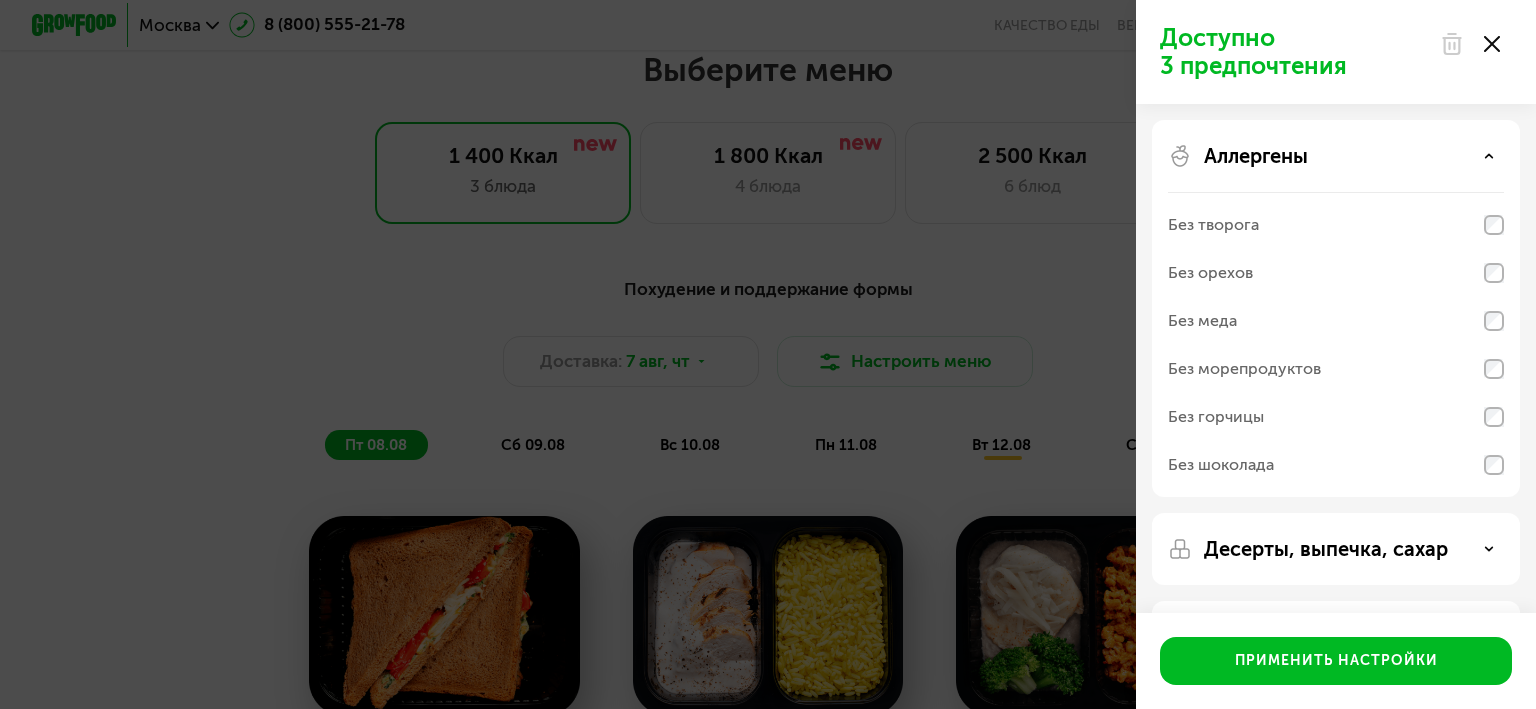click on "Аллергены" at bounding box center [1336, 156] 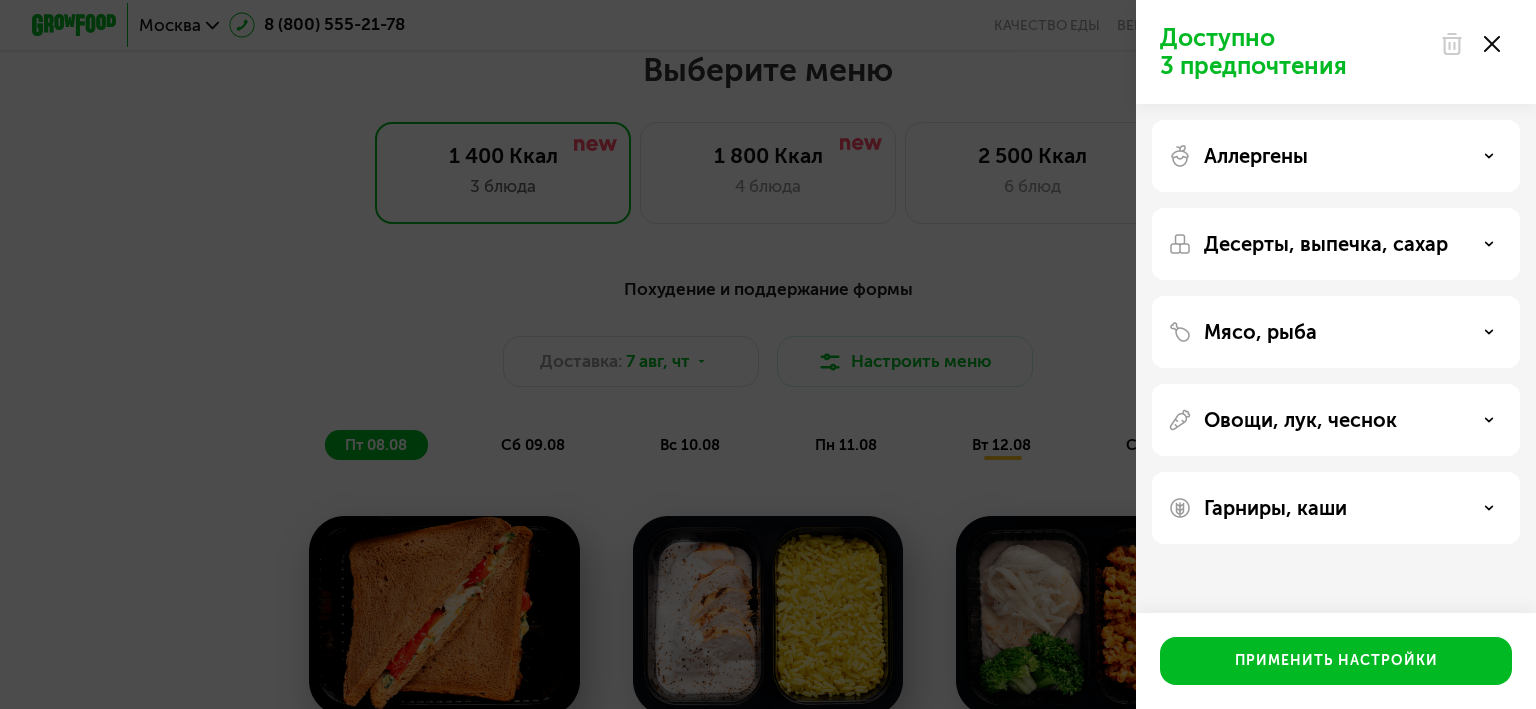 click 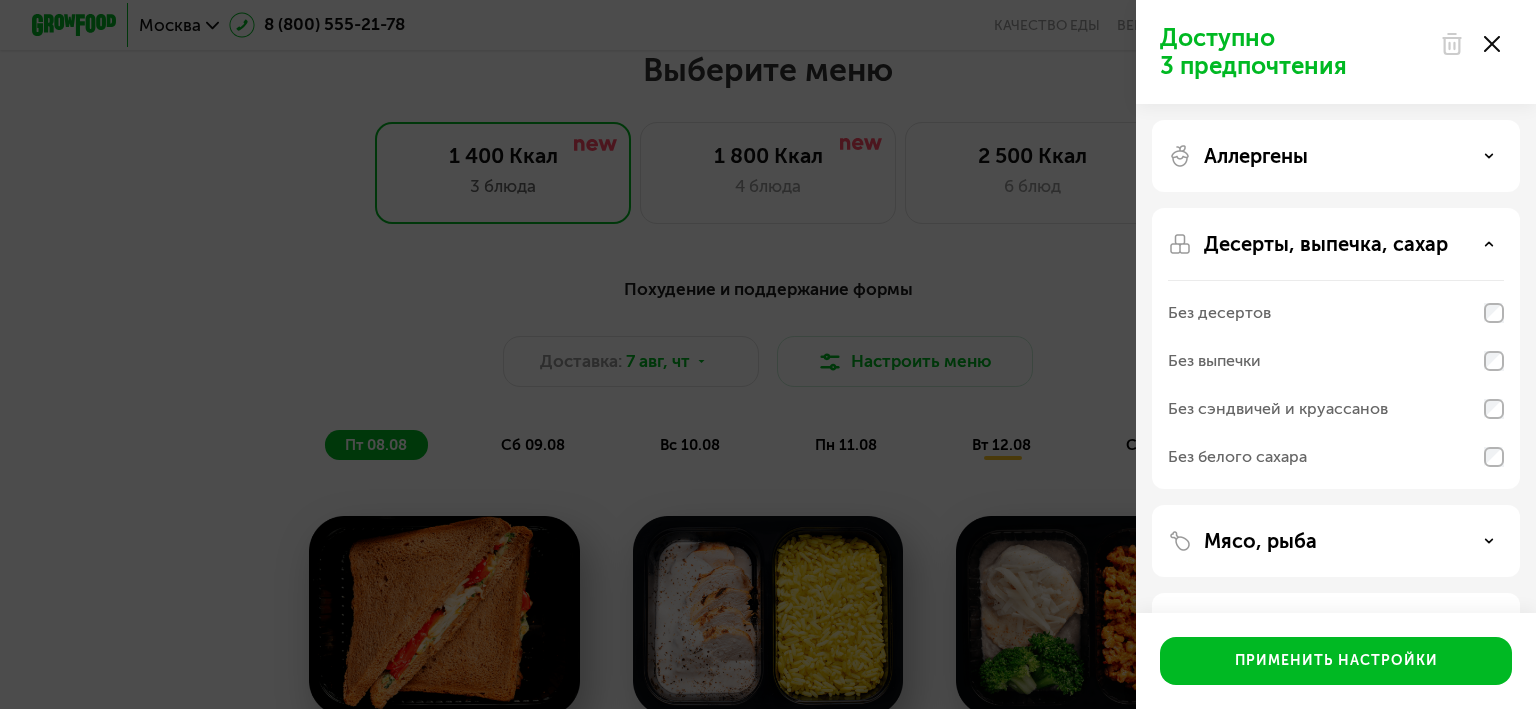 click 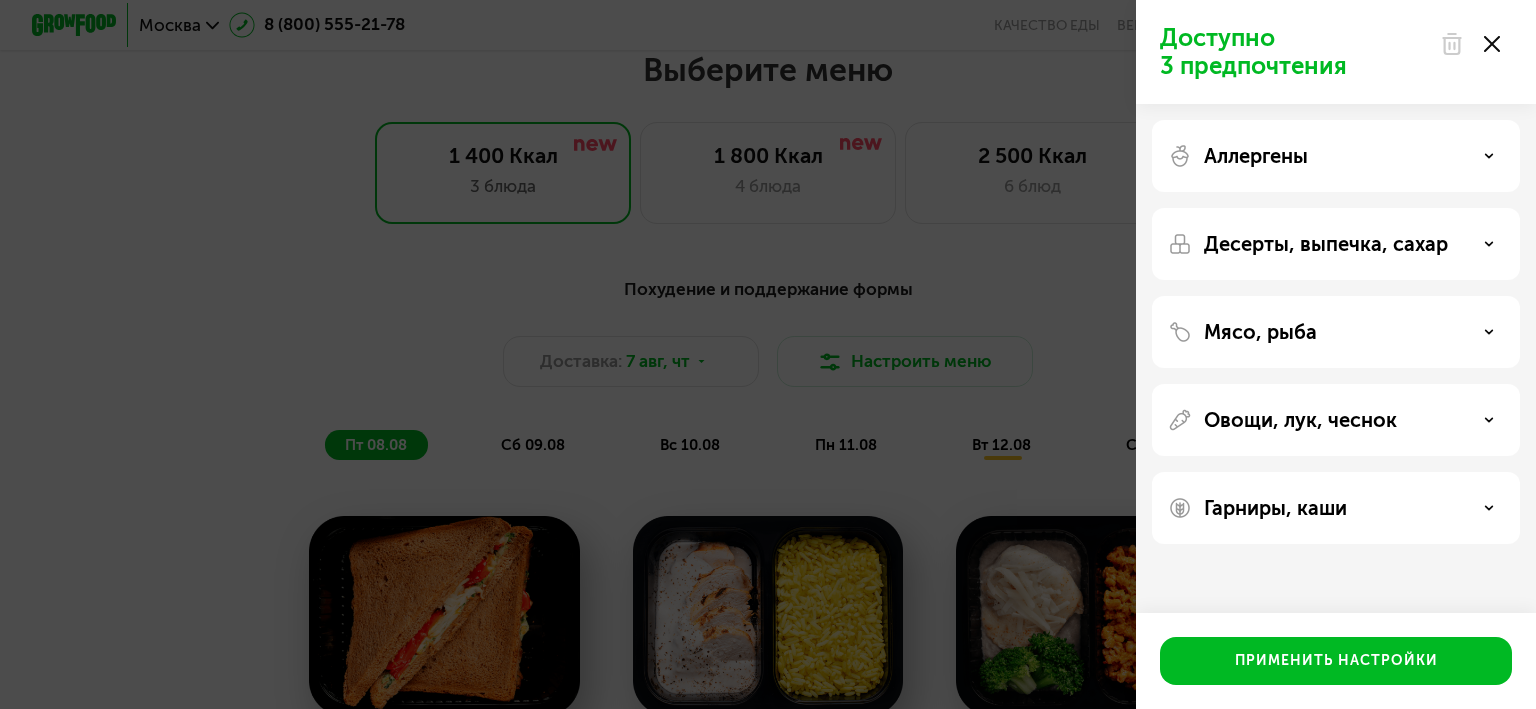 click on "Мясо, рыба" at bounding box center [1336, 332] 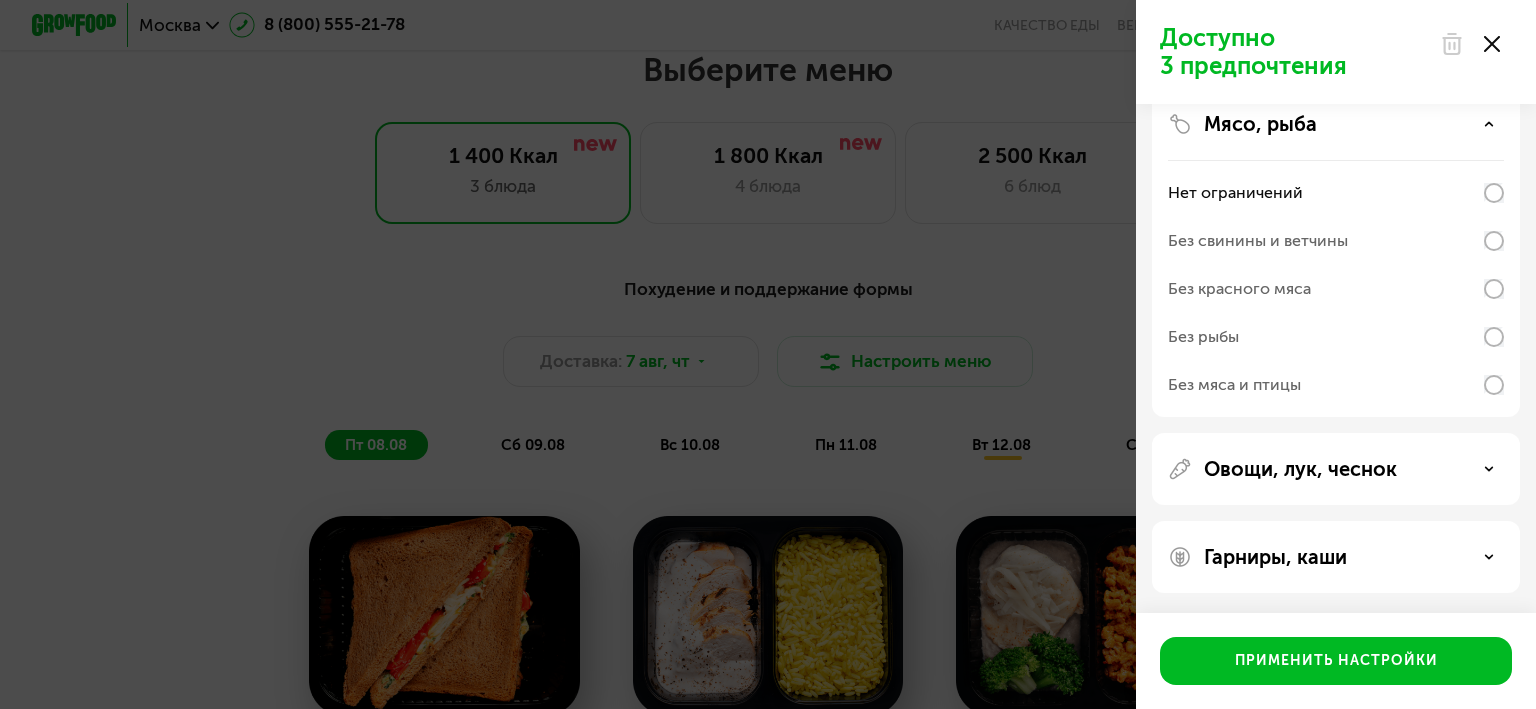 scroll, scrollTop: 83, scrollLeft: 0, axis: vertical 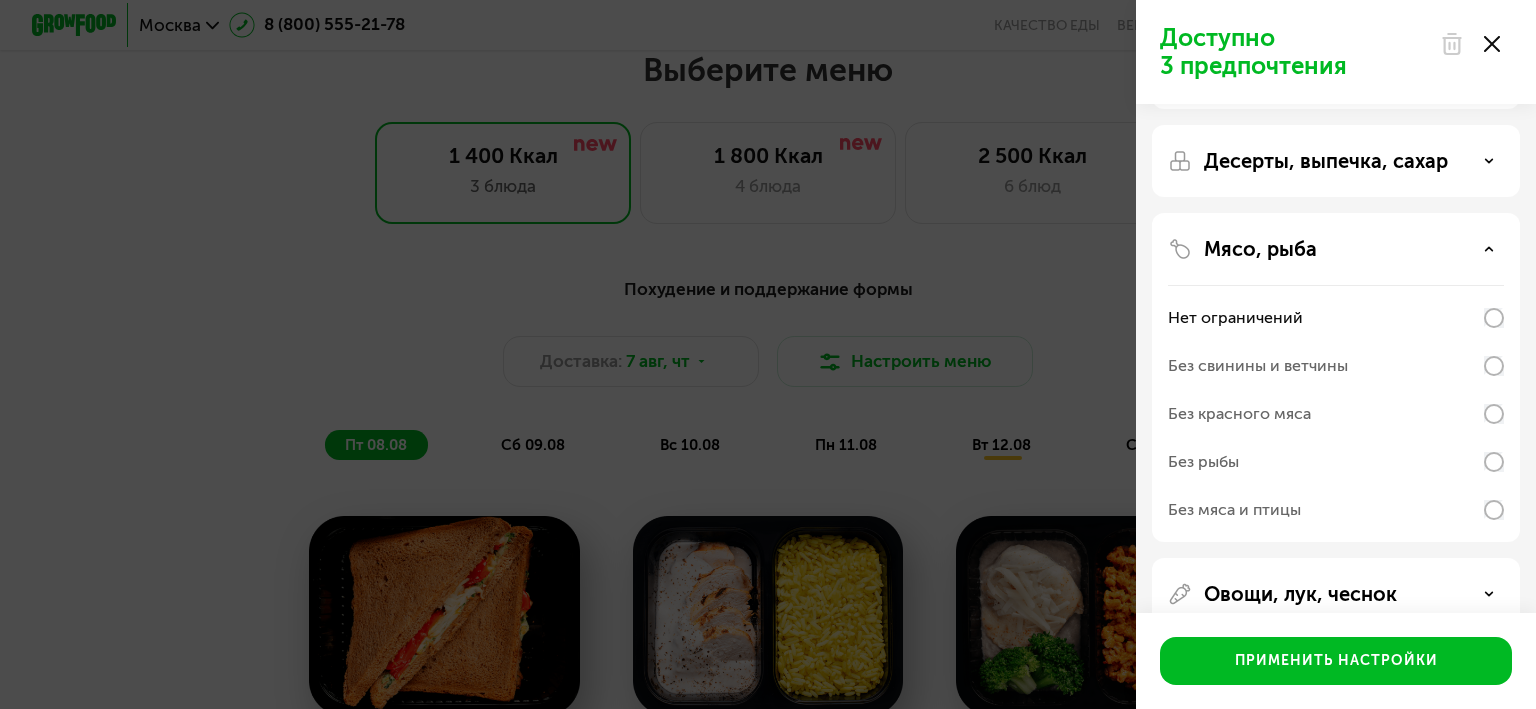 click on "Мясо, рыба" at bounding box center [1336, 249] 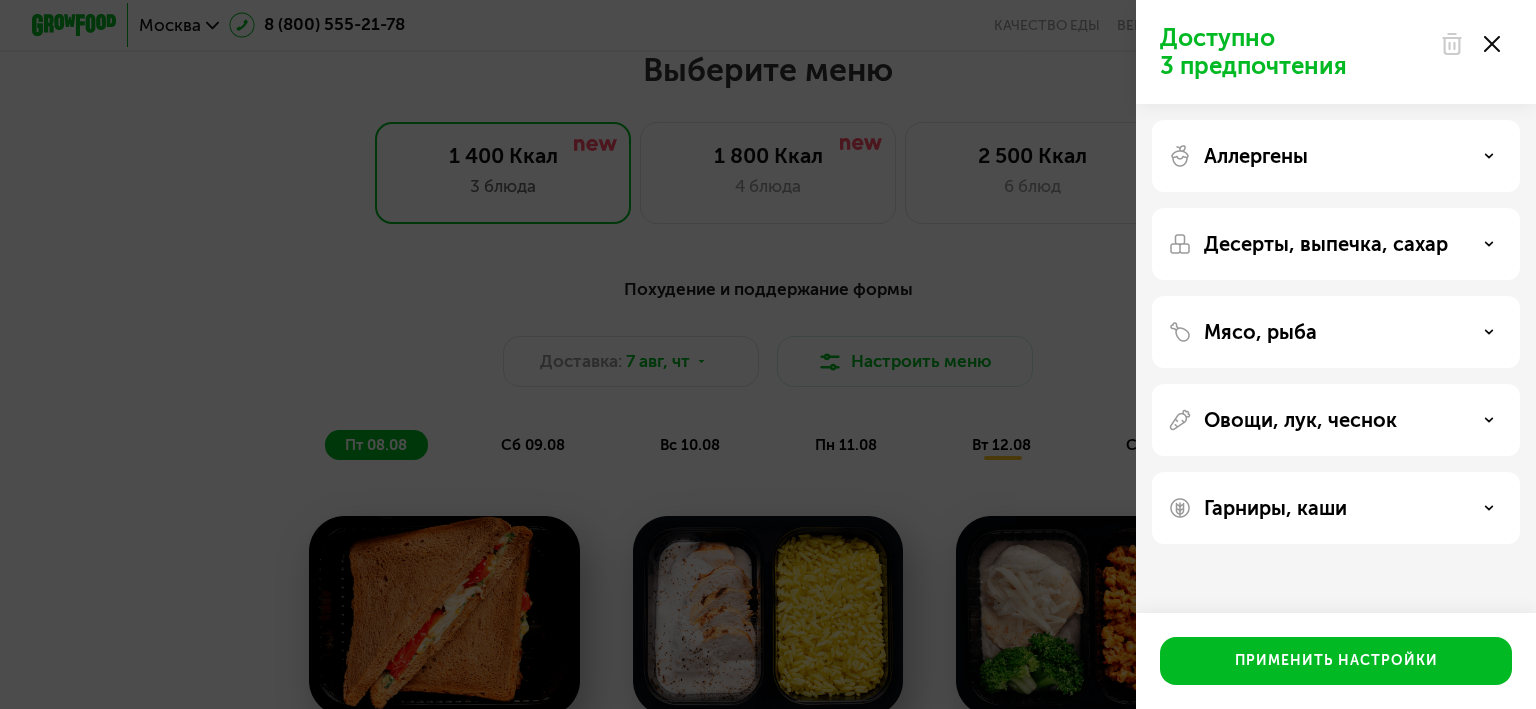 click on "Овощи, лук, чеснок" 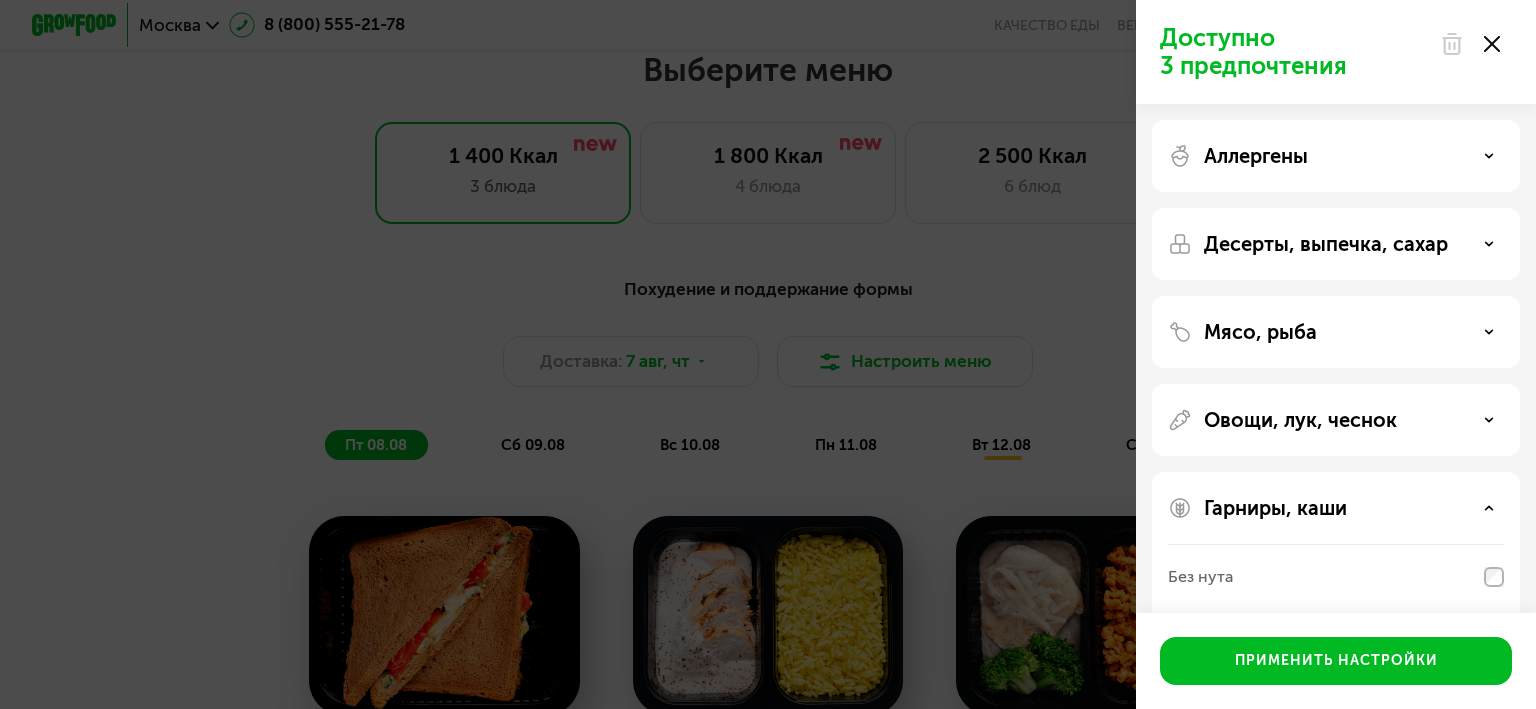 scroll, scrollTop: 208, scrollLeft: 0, axis: vertical 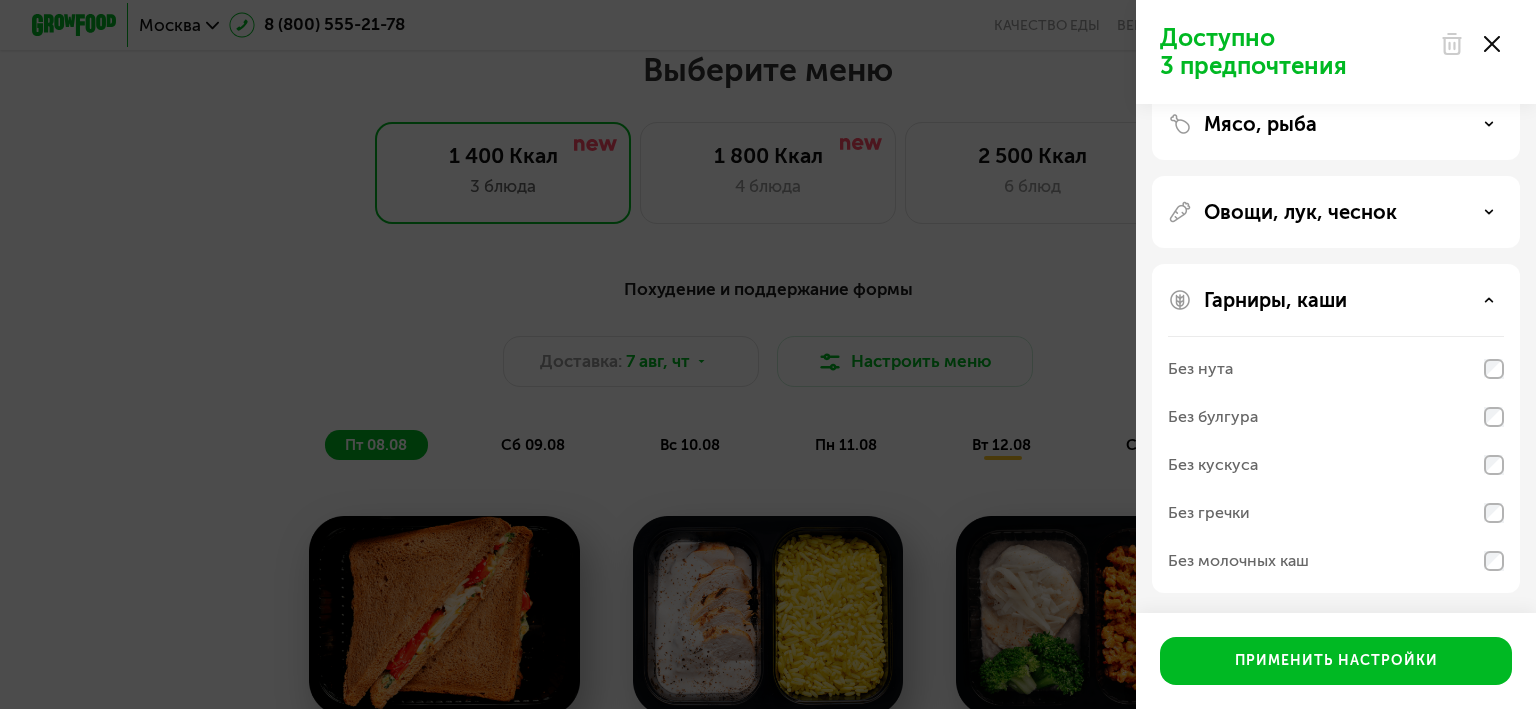 click on "Овощи, лук, чеснок" 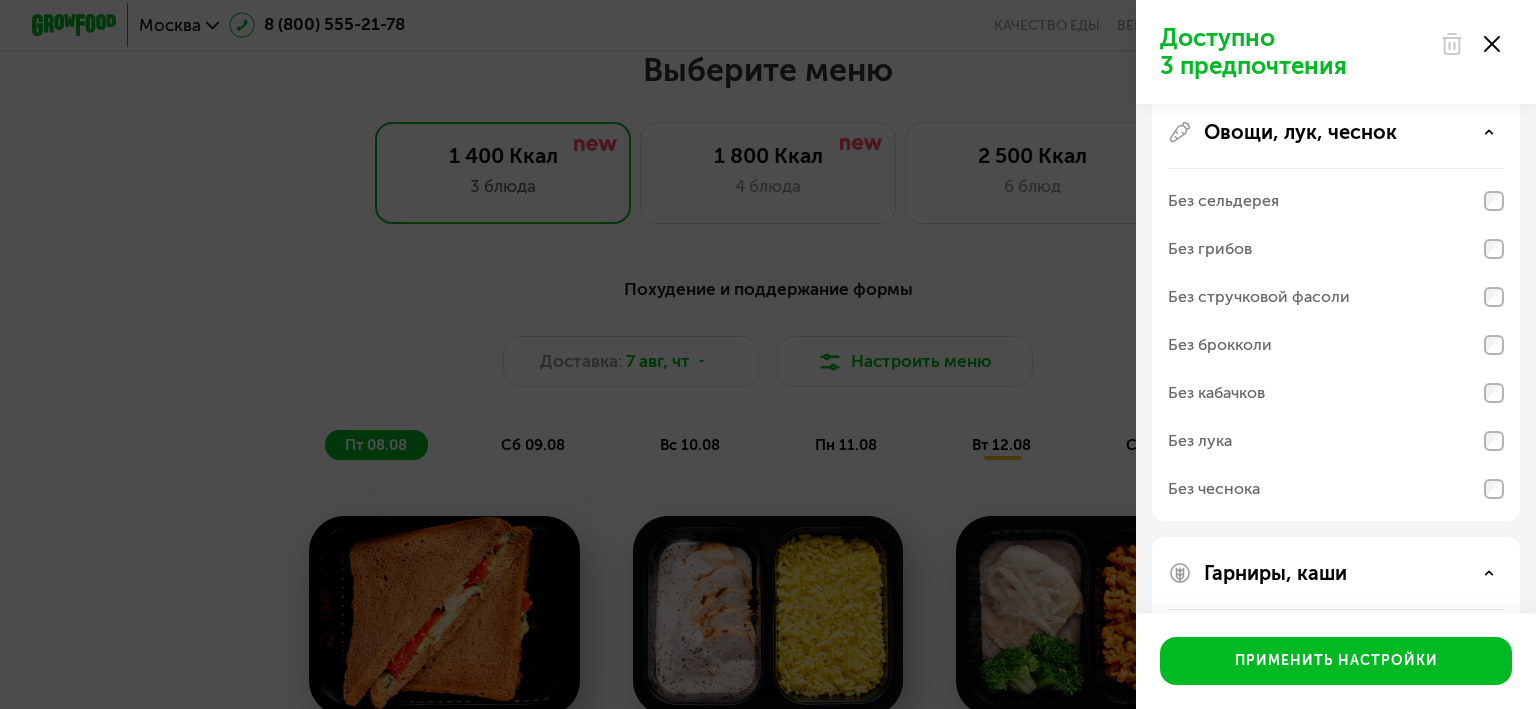 scroll, scrollTop: 332, scrollLeft: 0, axis: vertical 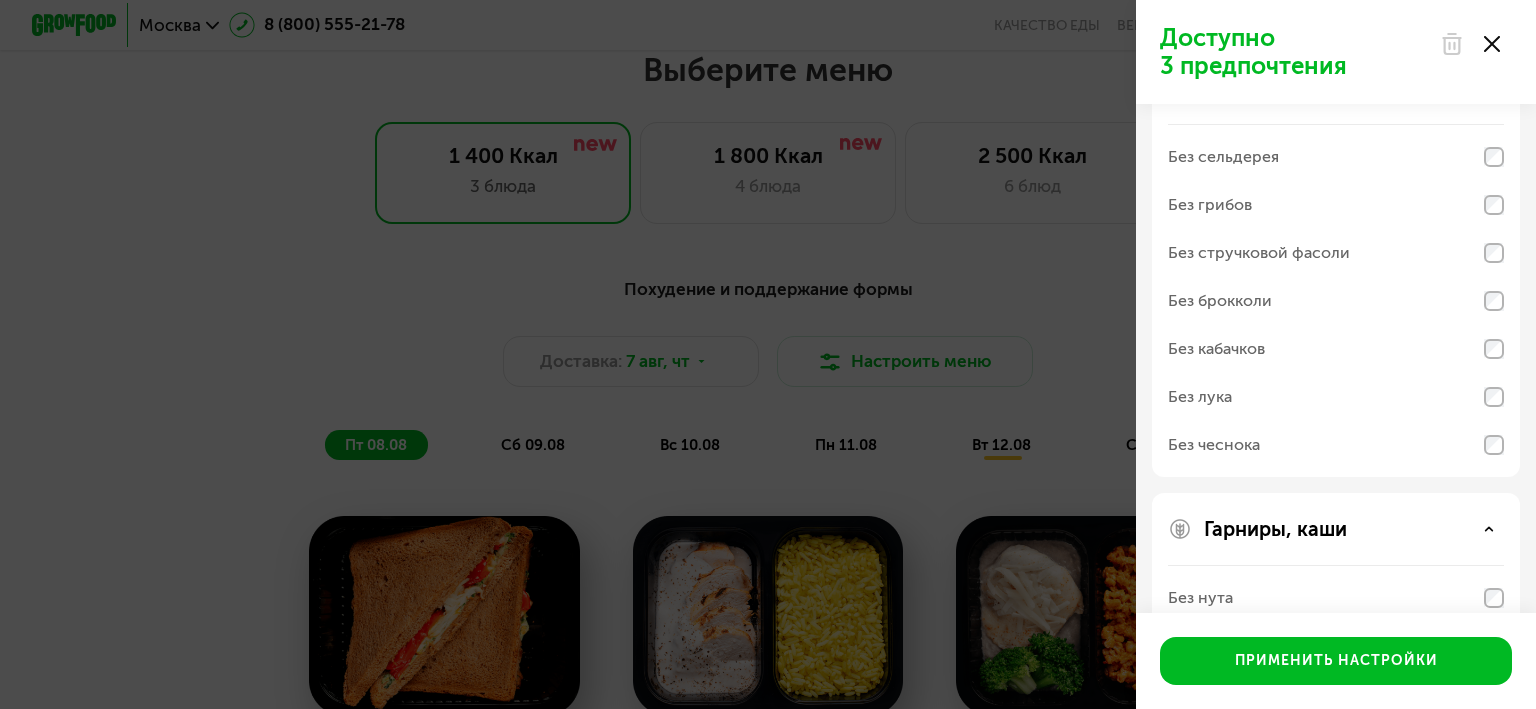 click on "Доступно 3 предпочтения Аллергены Десерты, выпечка, сахар Мясо, рыба Овощи, лук, чеснок Без сельдерея Без грибов Без стручковой фасоли Без брокколи Без кабачков Без лука Без чеснока Гарниры, каши Без нута Без булгура Без кускуса Без гречки Без молочных каш  Применить настройки" 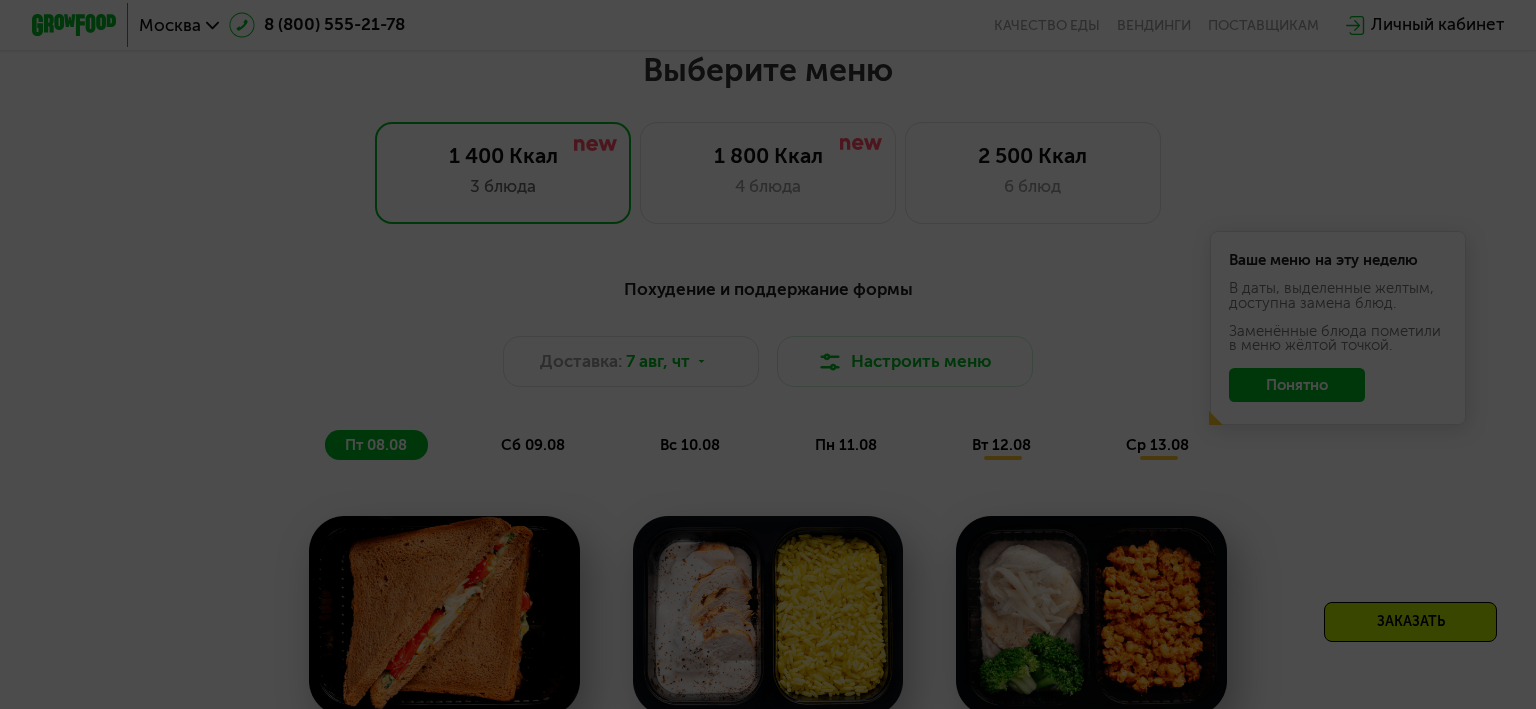 scroll, scrollTop: 332, scrollLeft: 0, axis: vertical 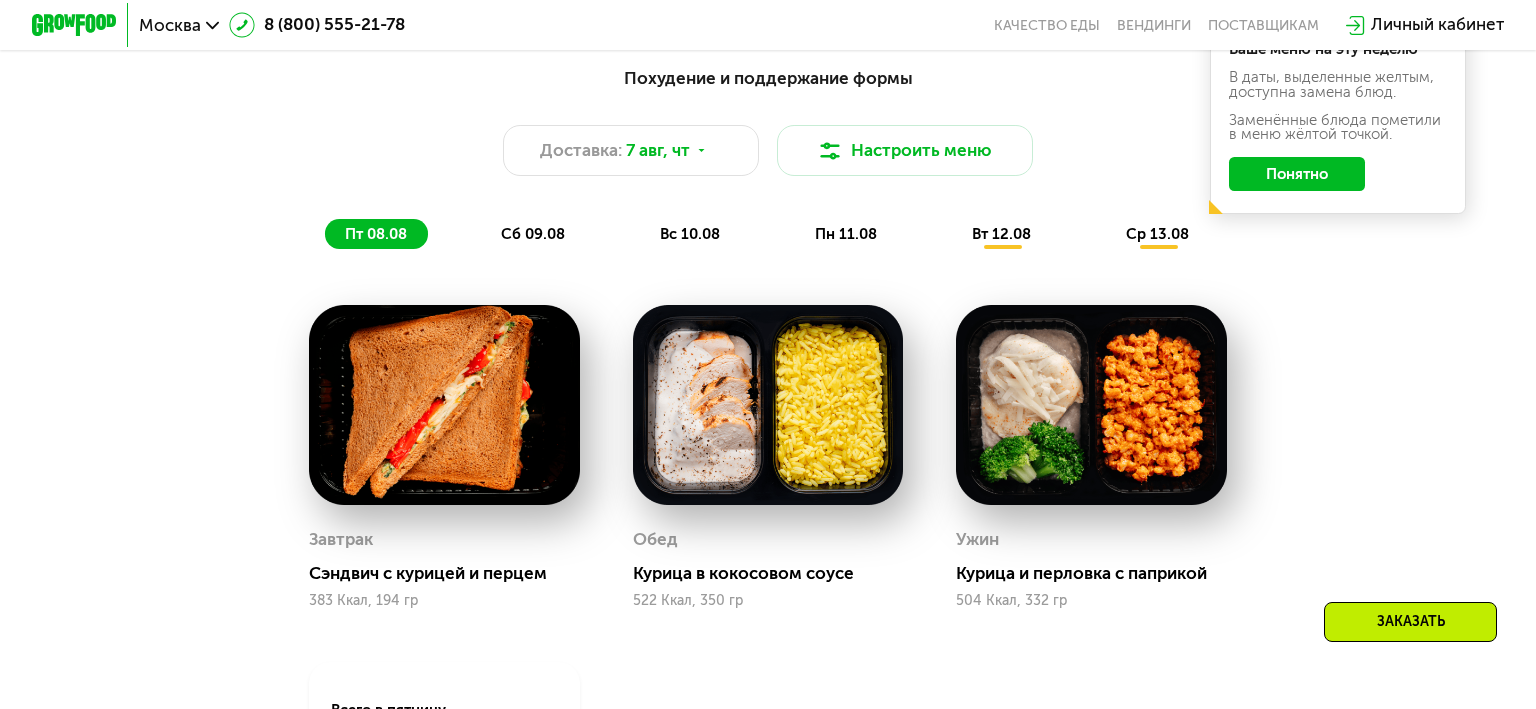 click on "сб 09.08" at bounding box center [533, 234] 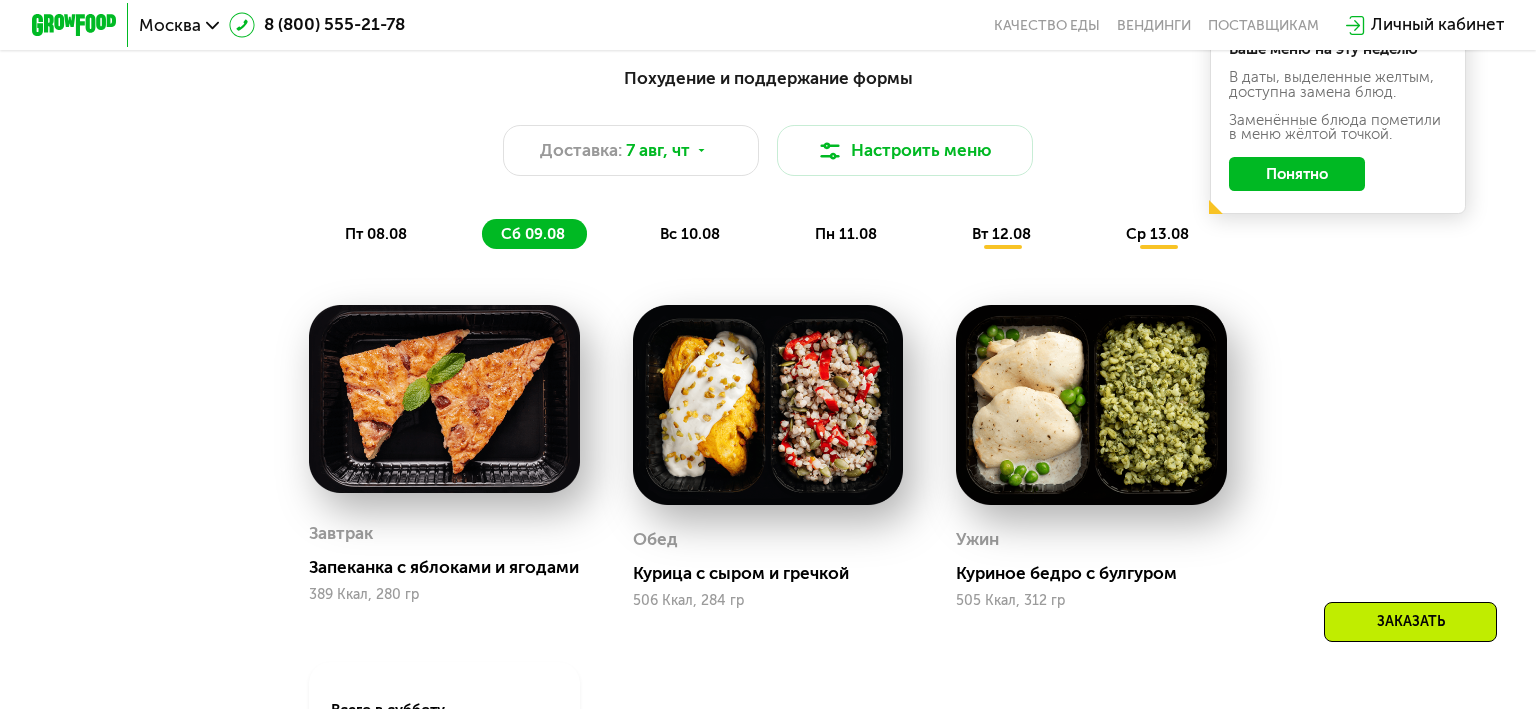 click on "вс 10.08" at bounding box center [690, 234] 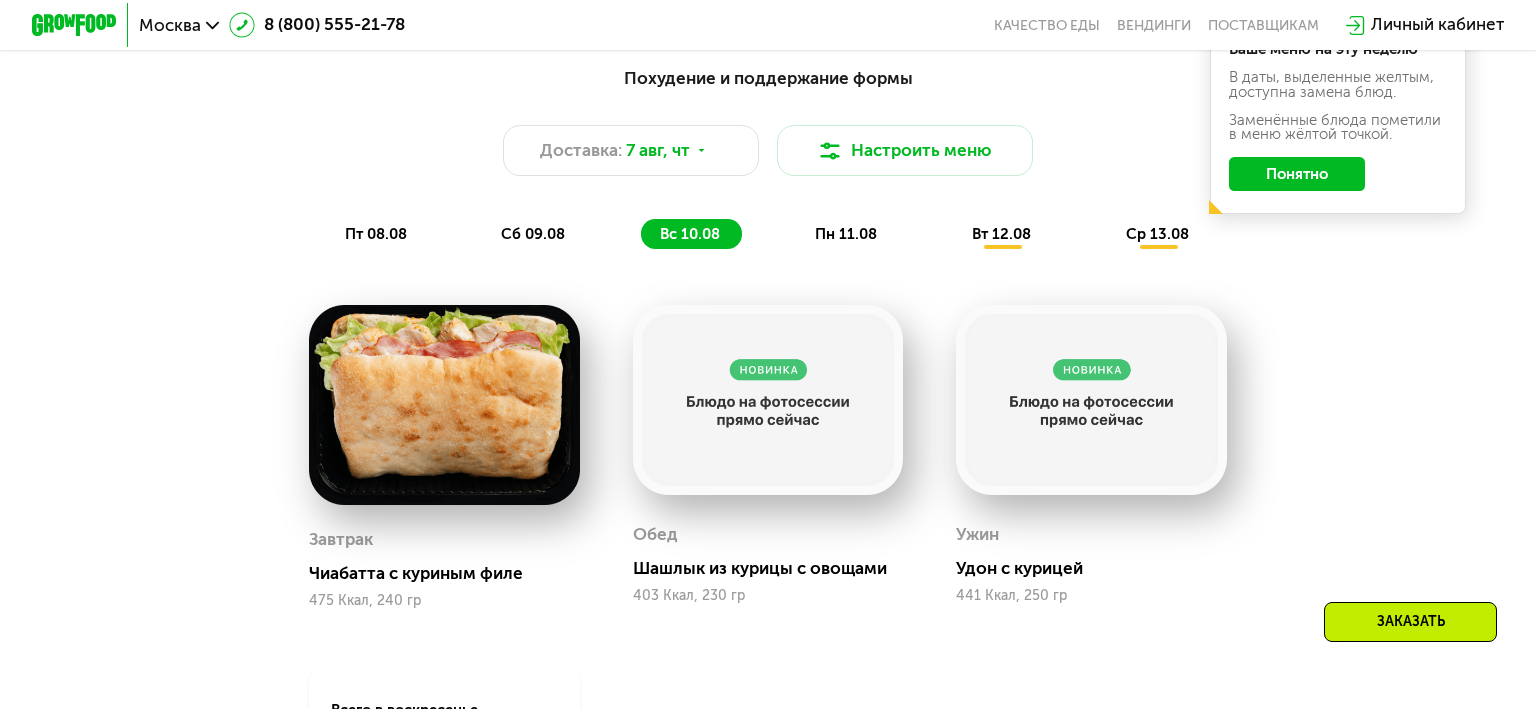 click on "пн 11.08" at bounding box center (846, 234) 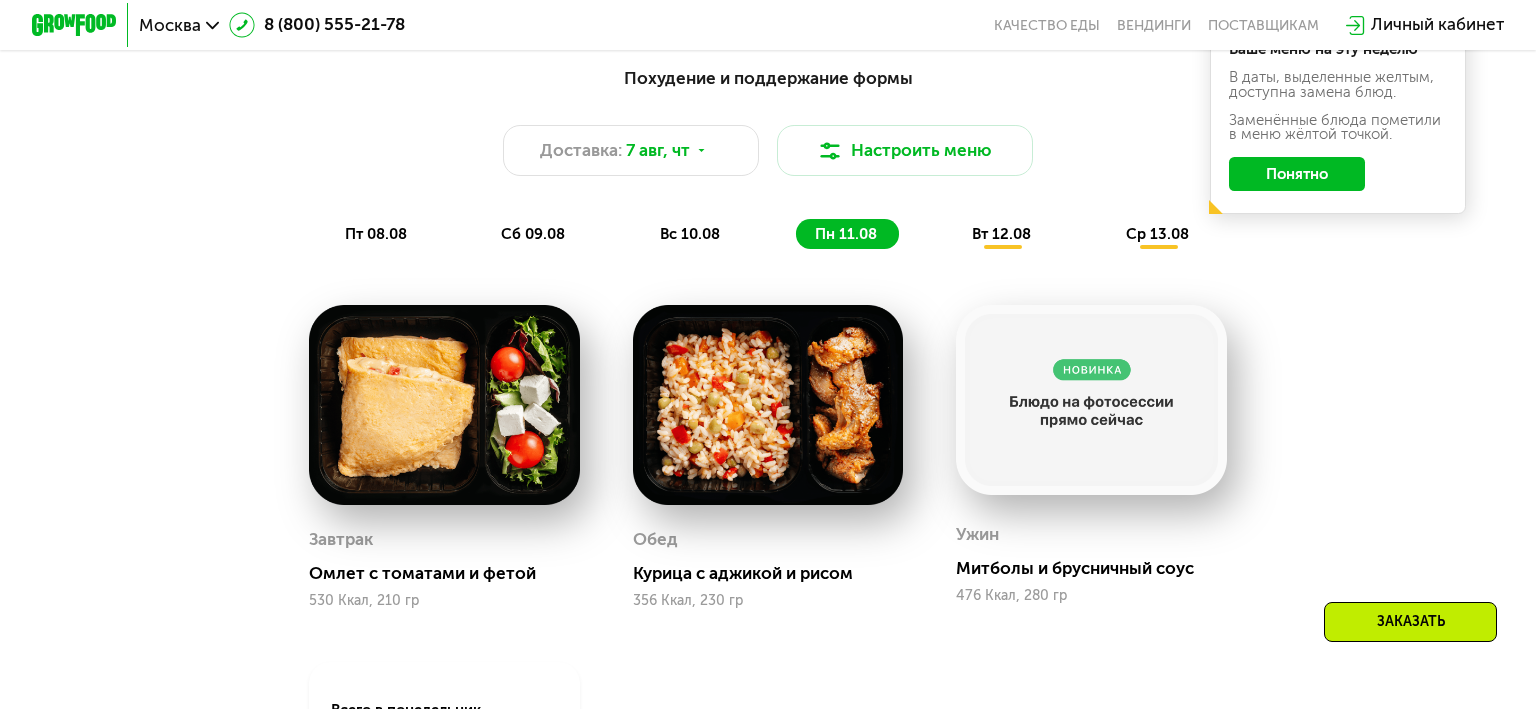 click on "вт 12.08" at bounding box center [1001, 234] 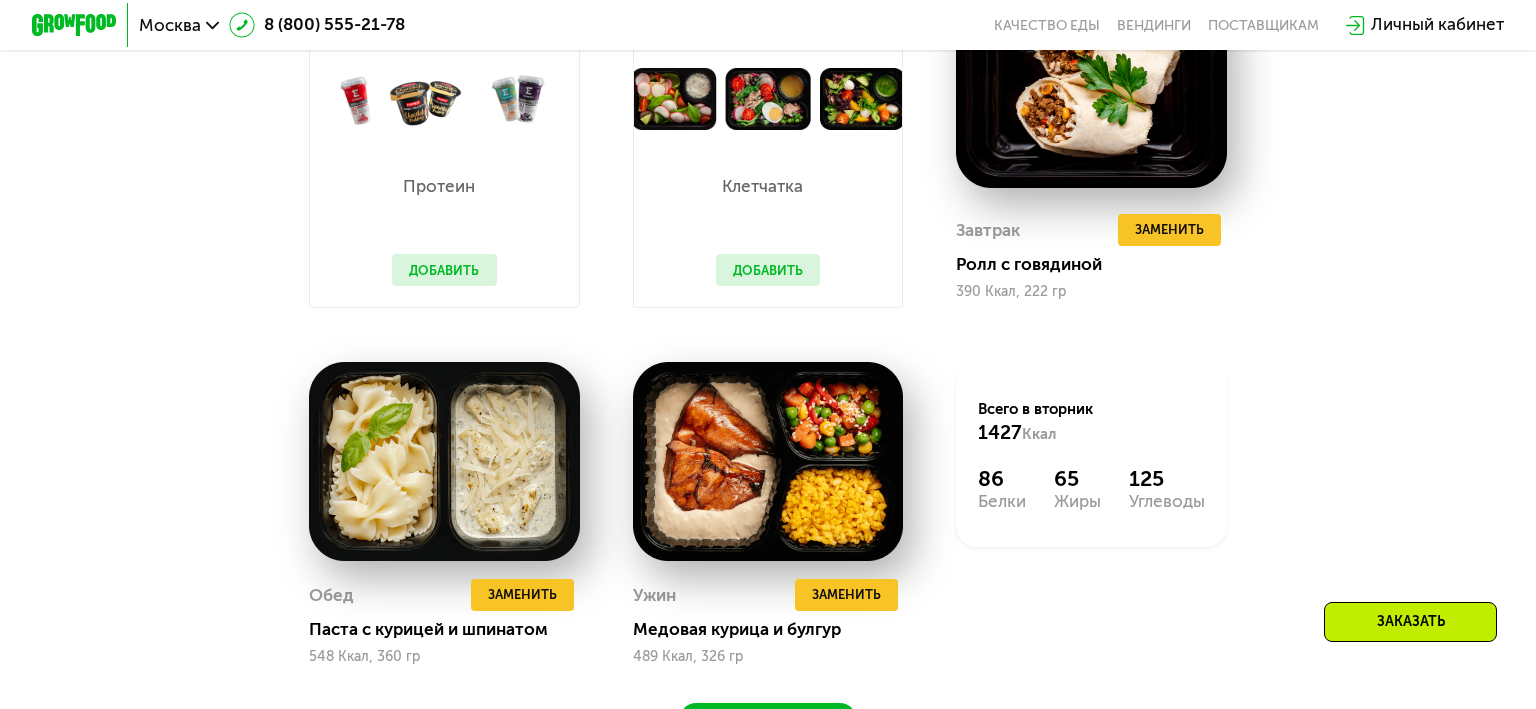 scroll, scrollTop: 1005, scrollLeft: 0, axis: vertical 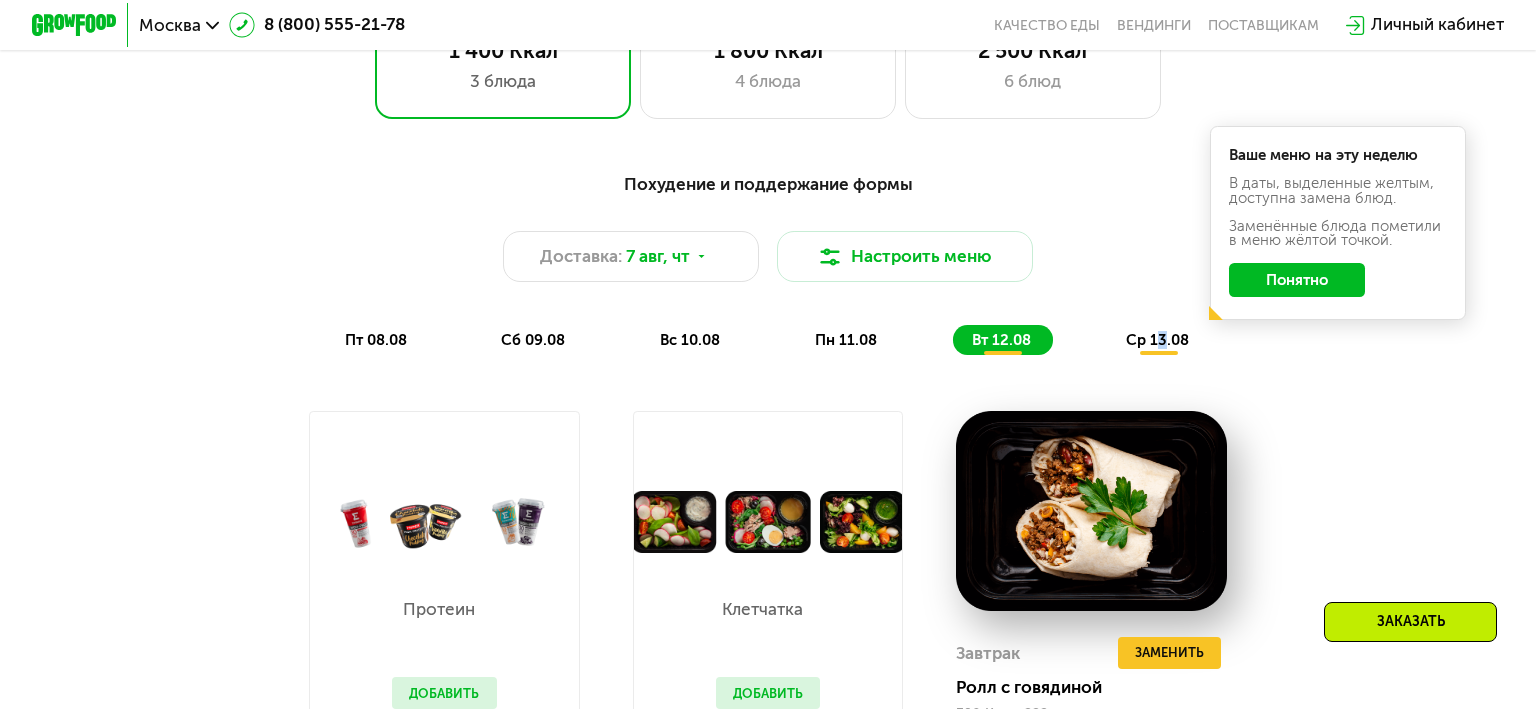 click on "ср 13.08" at bounding box center [1157, 340] 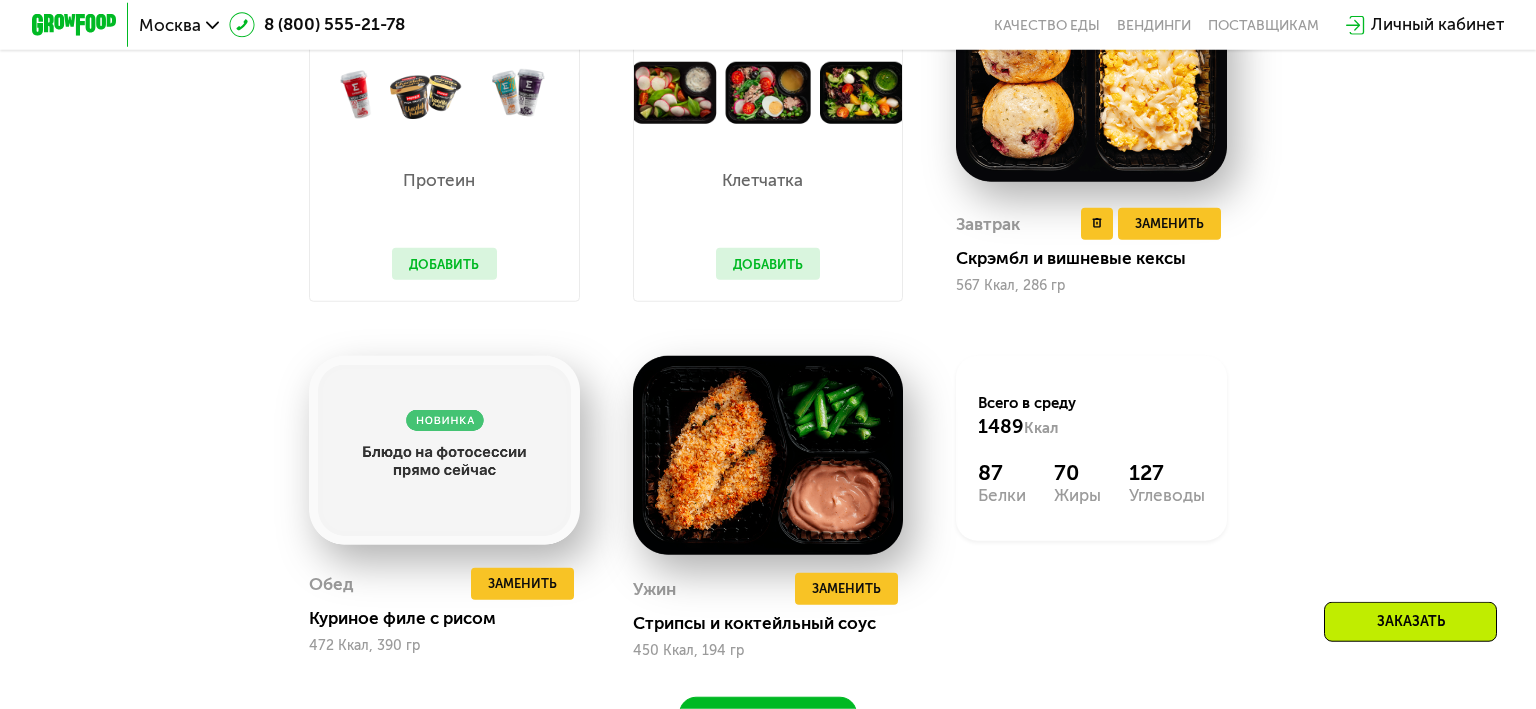 scroll, scrollTop: 1533, scrollLeft: 0, axis: vertical 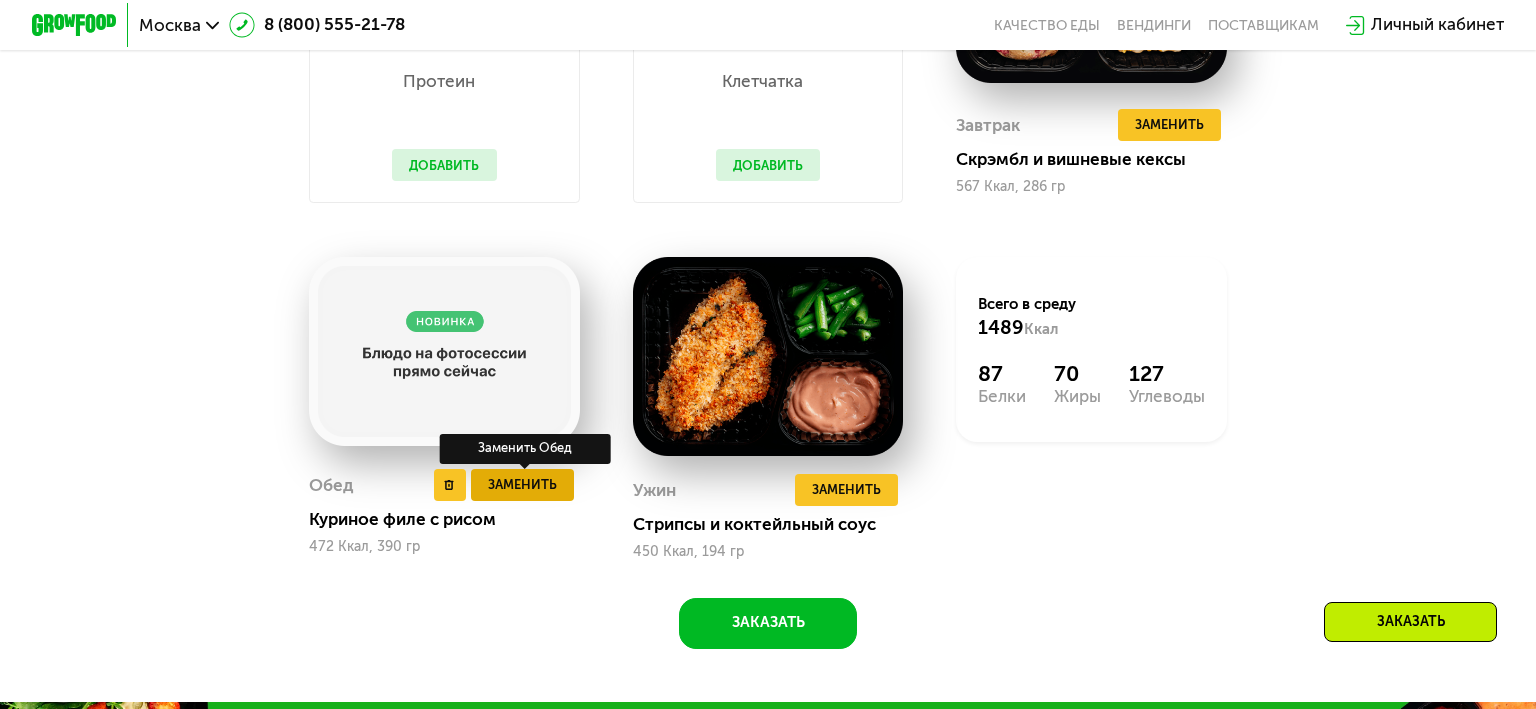 click on "Заменить" at bounding box center (522, 484) 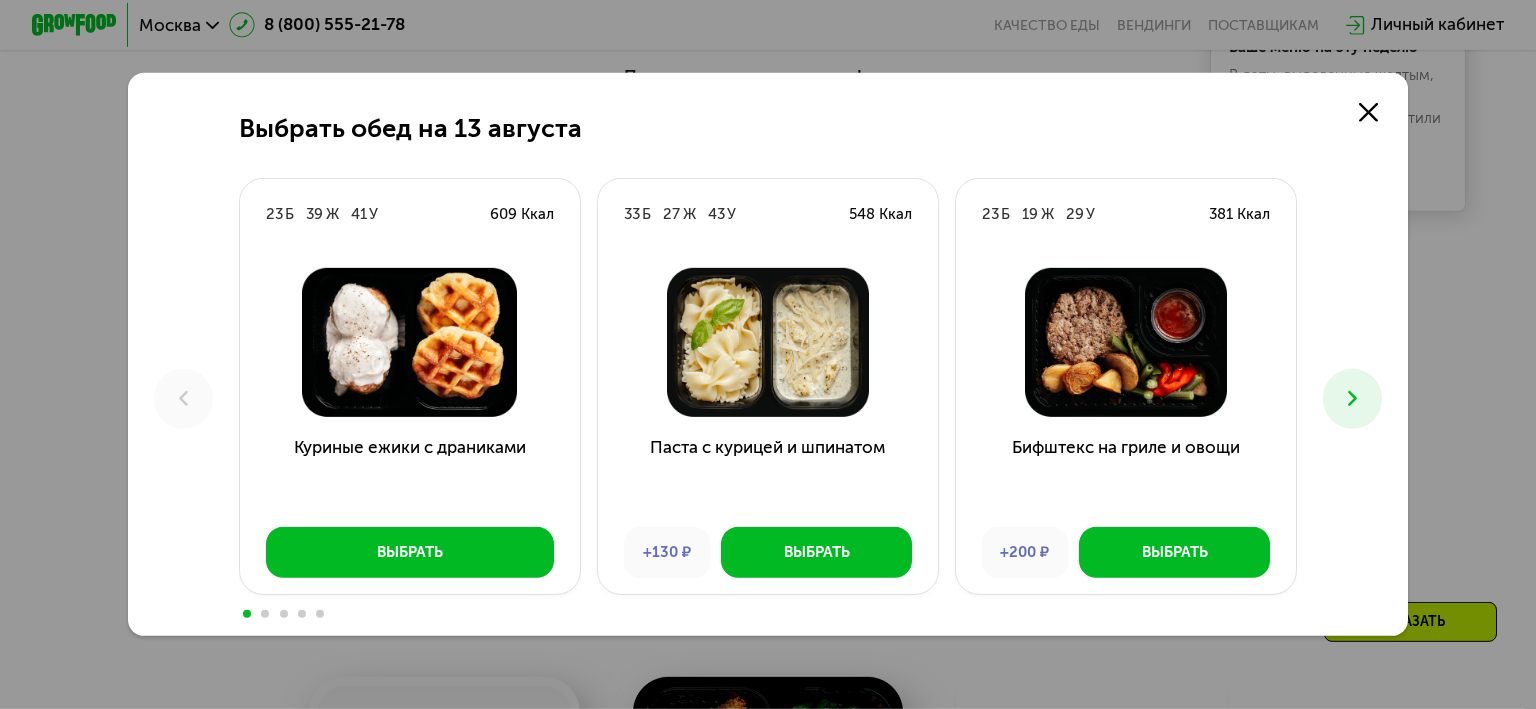 scroll, scrollTop: 1111, scrollLeft: 0, axis: vertical 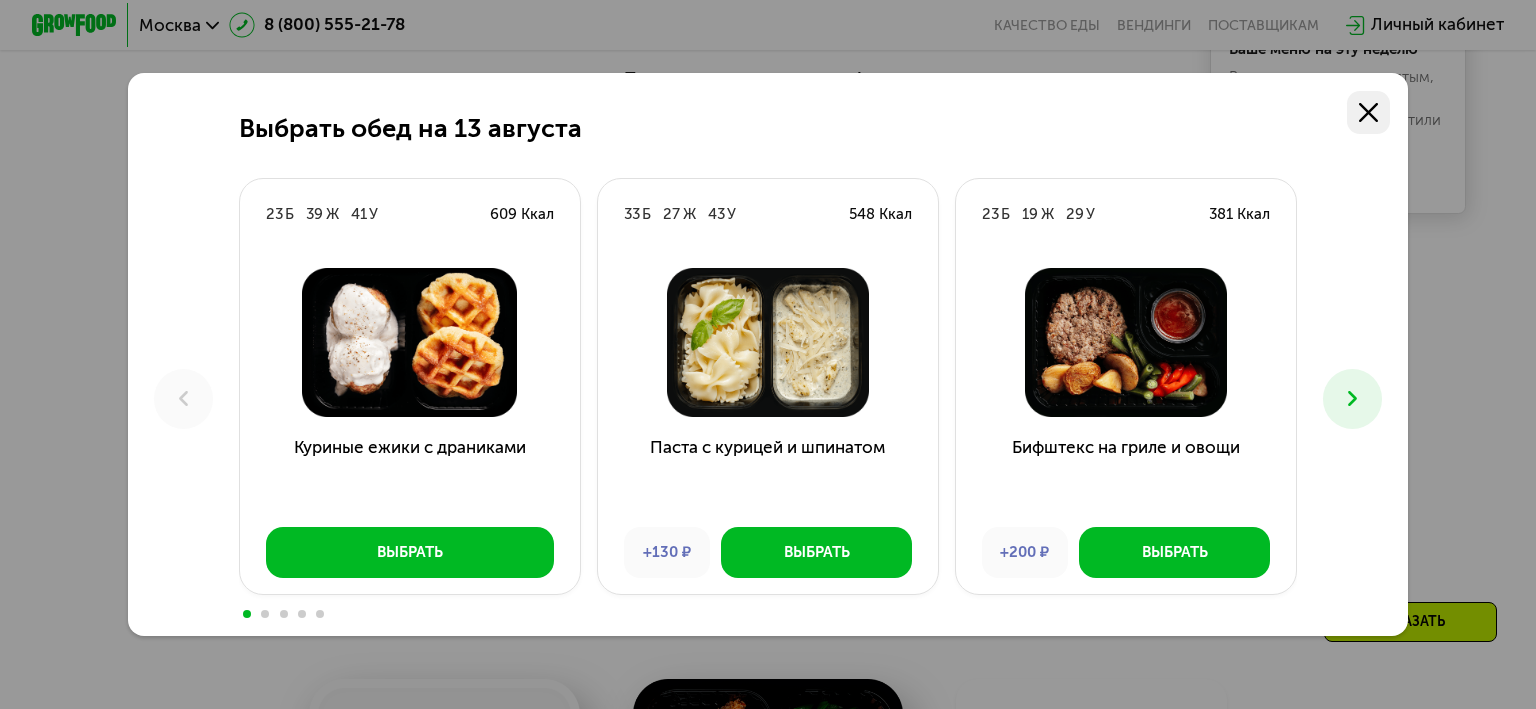 click 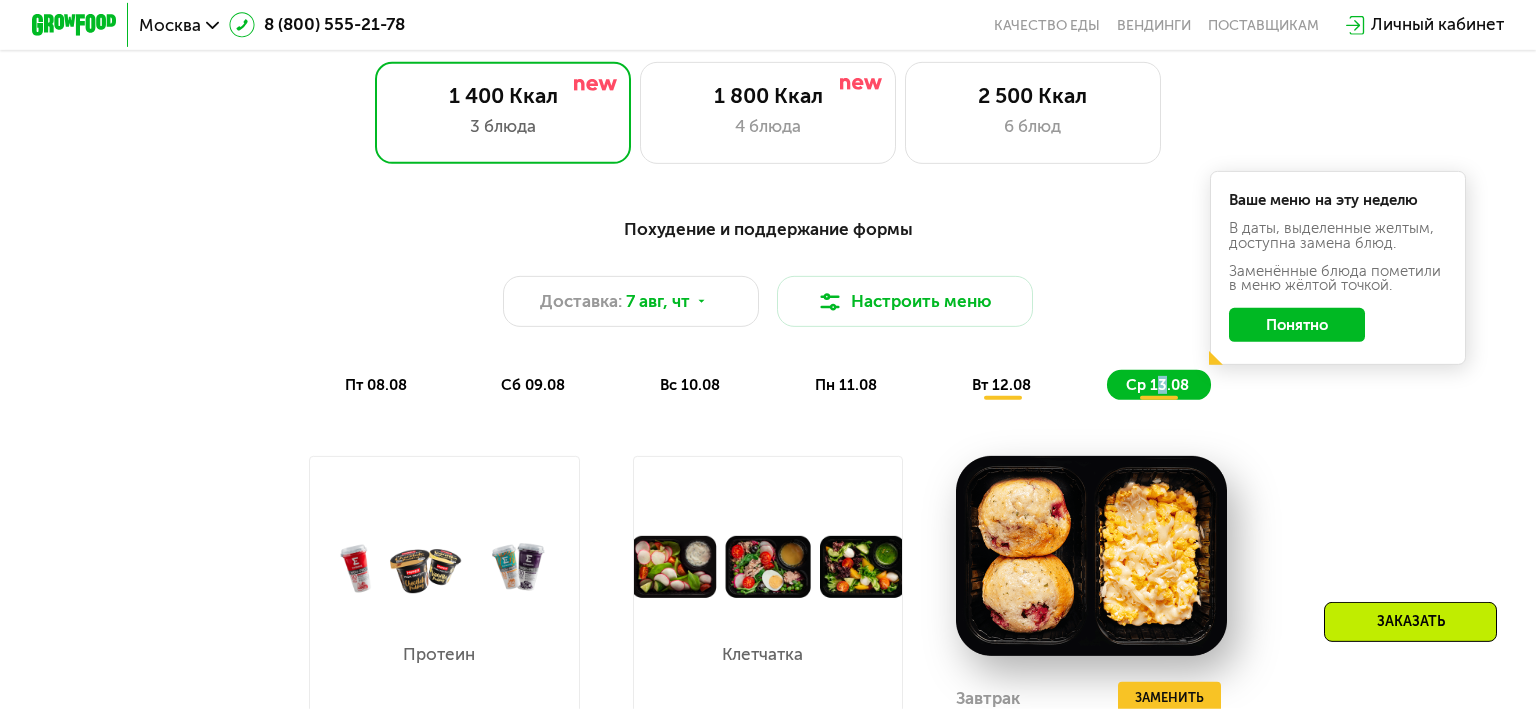 scroll, scrollTop: 900, scrollLeft: 0, axis: vertical 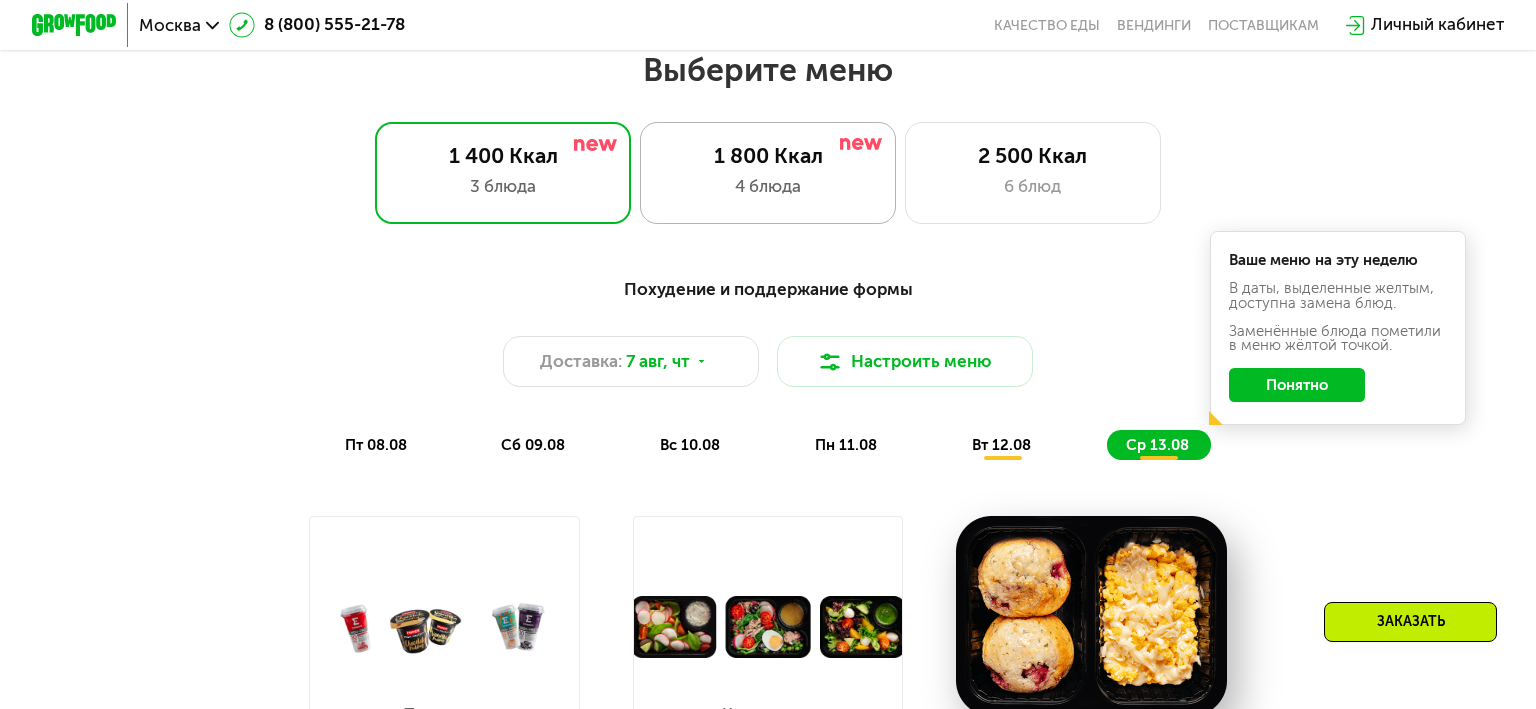 click on "4 блюда" at bounding box center (767, 187) 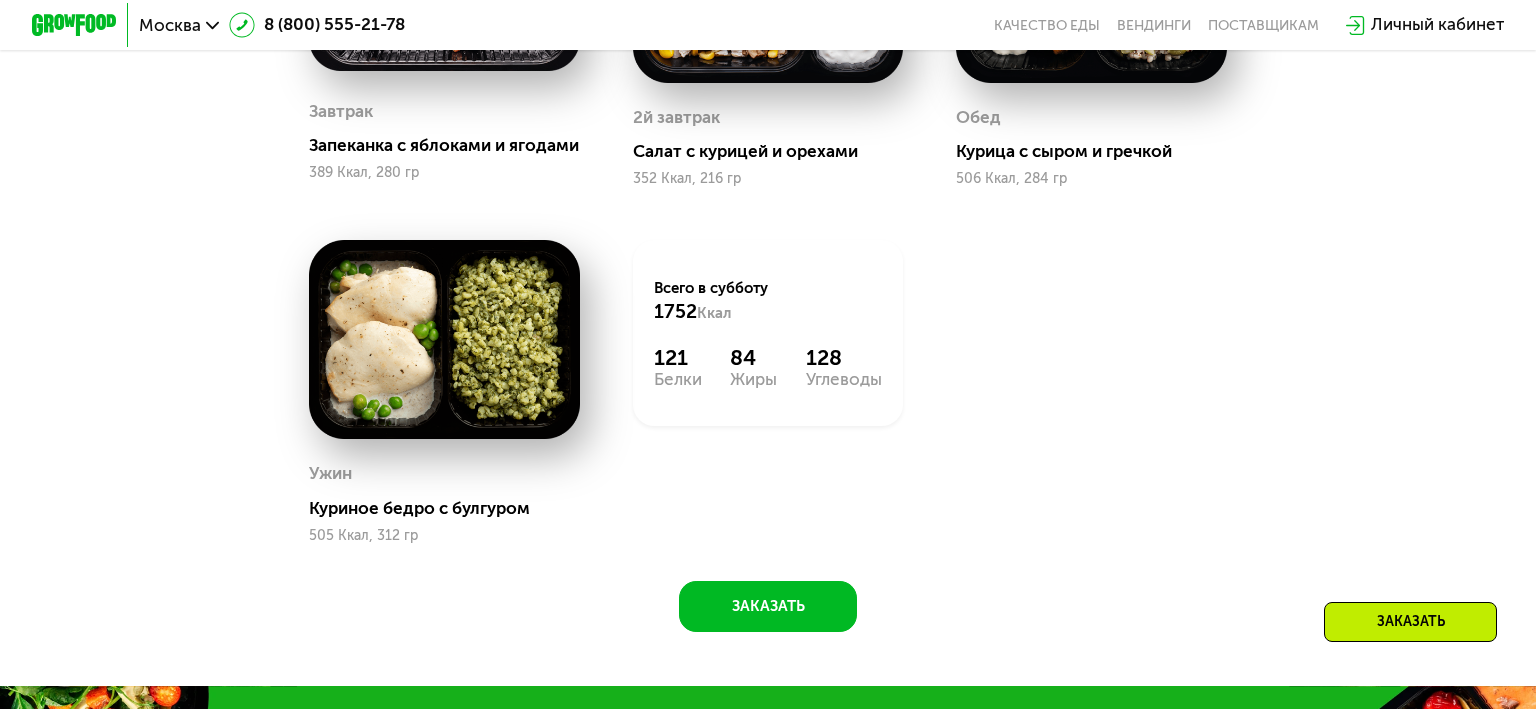 scroll, scrollTop: 1216, scrollLeft: 0, axis: vertical 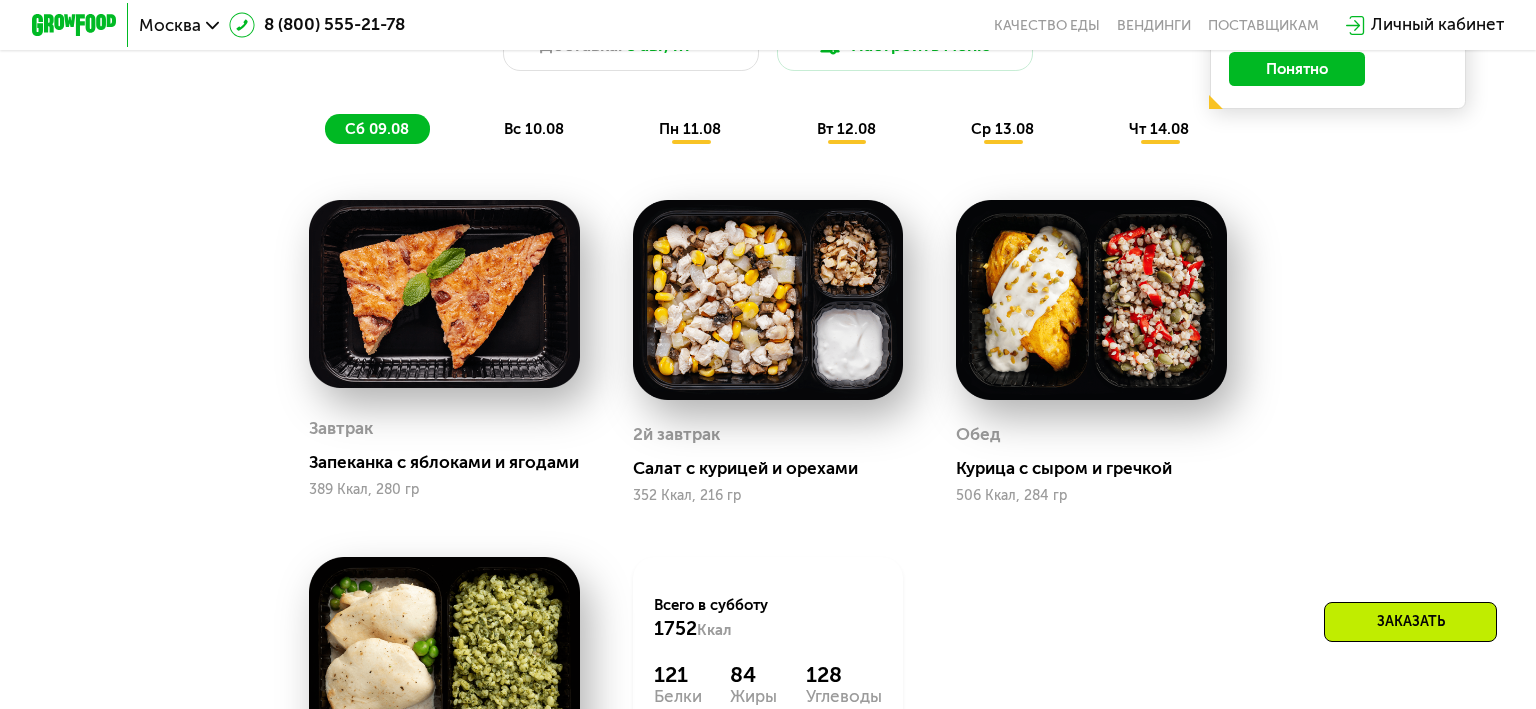 click on "вс 10.08" at bounding box center [534, 129] 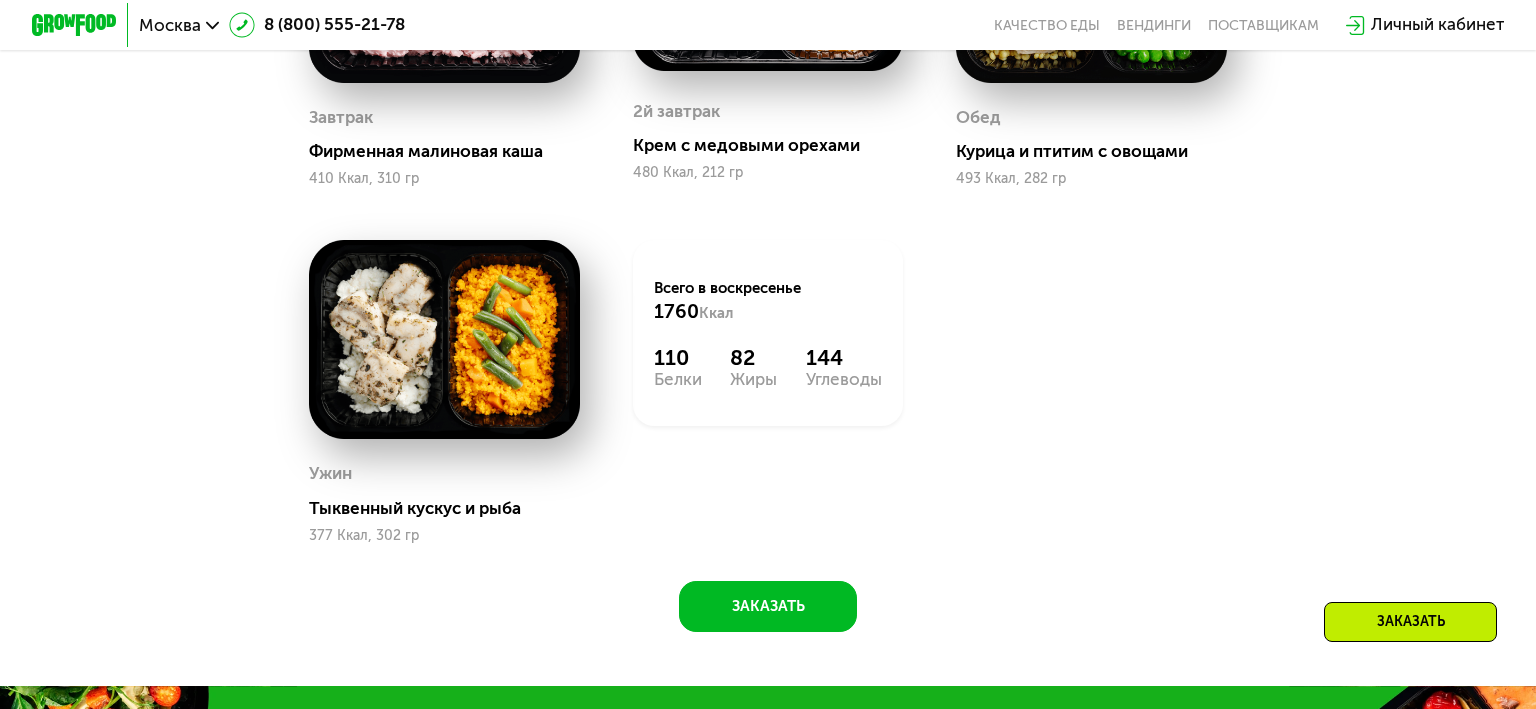 scroll, scrollTop: 1216, scrollLeft: 0, axis: vertical 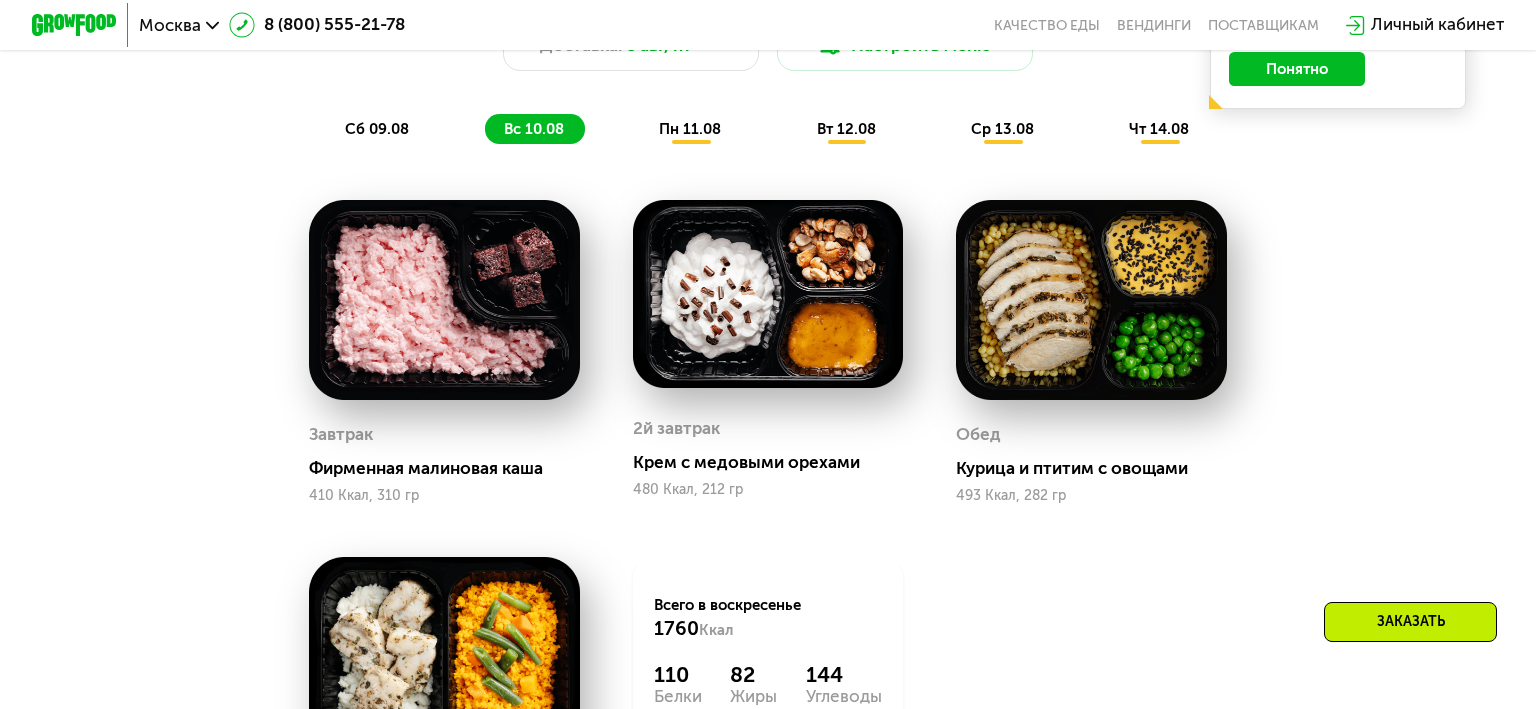 click on "пн 11.08" at bounding box center [690, 129] 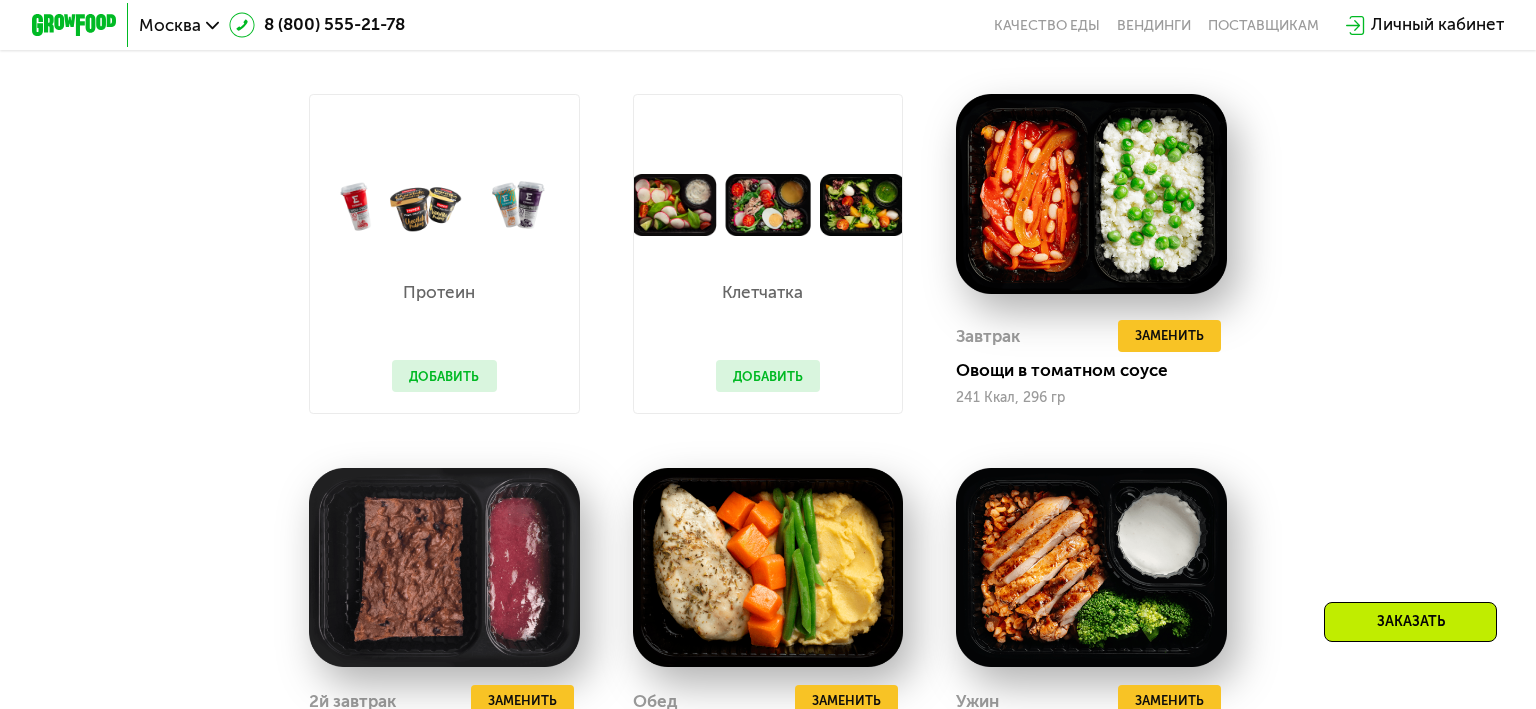 scroll, scrollTop: 1111, scrollLeft: 0, axis: vertical 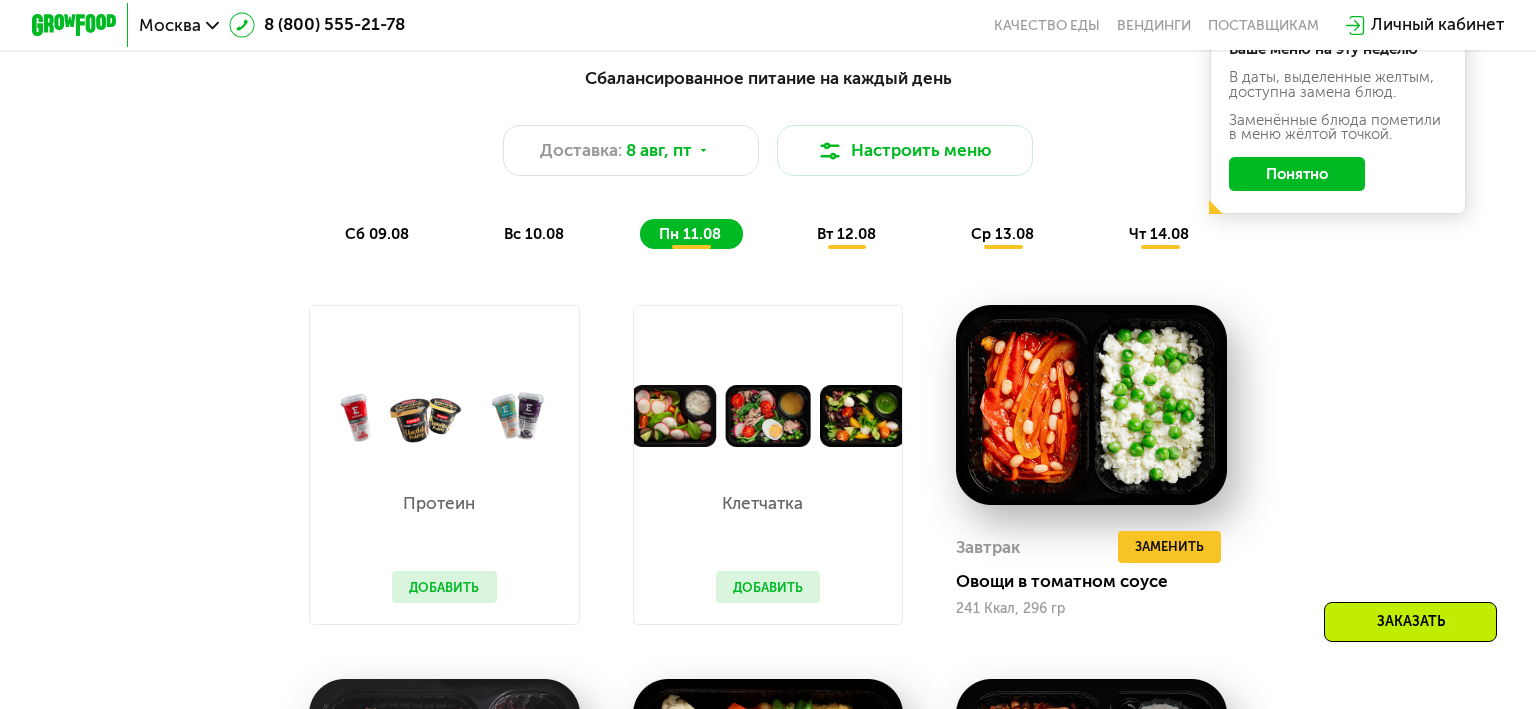 click on "вт 12.08" at bounding box center (846, 234) 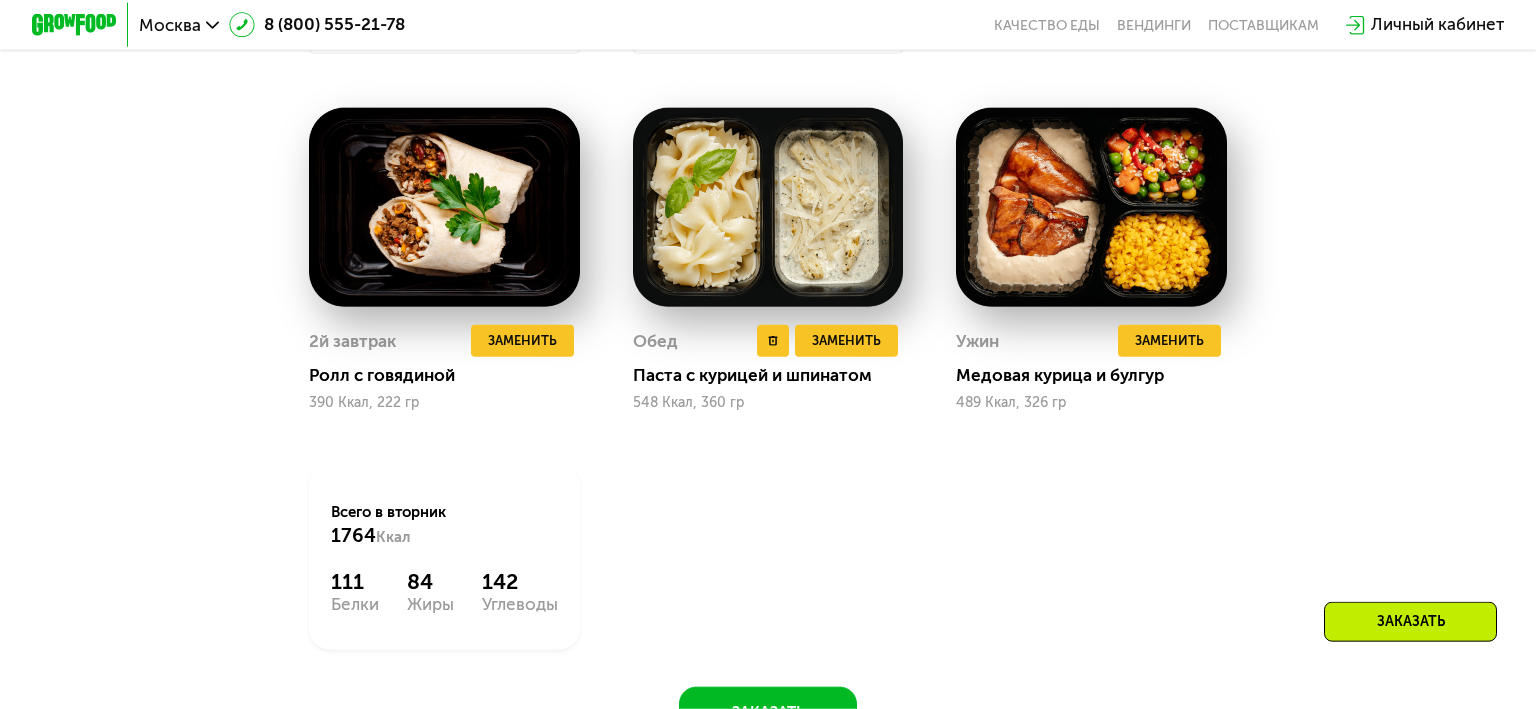 scroll, scrollTop: 1639, scrollLeft: 0, axis: vertical 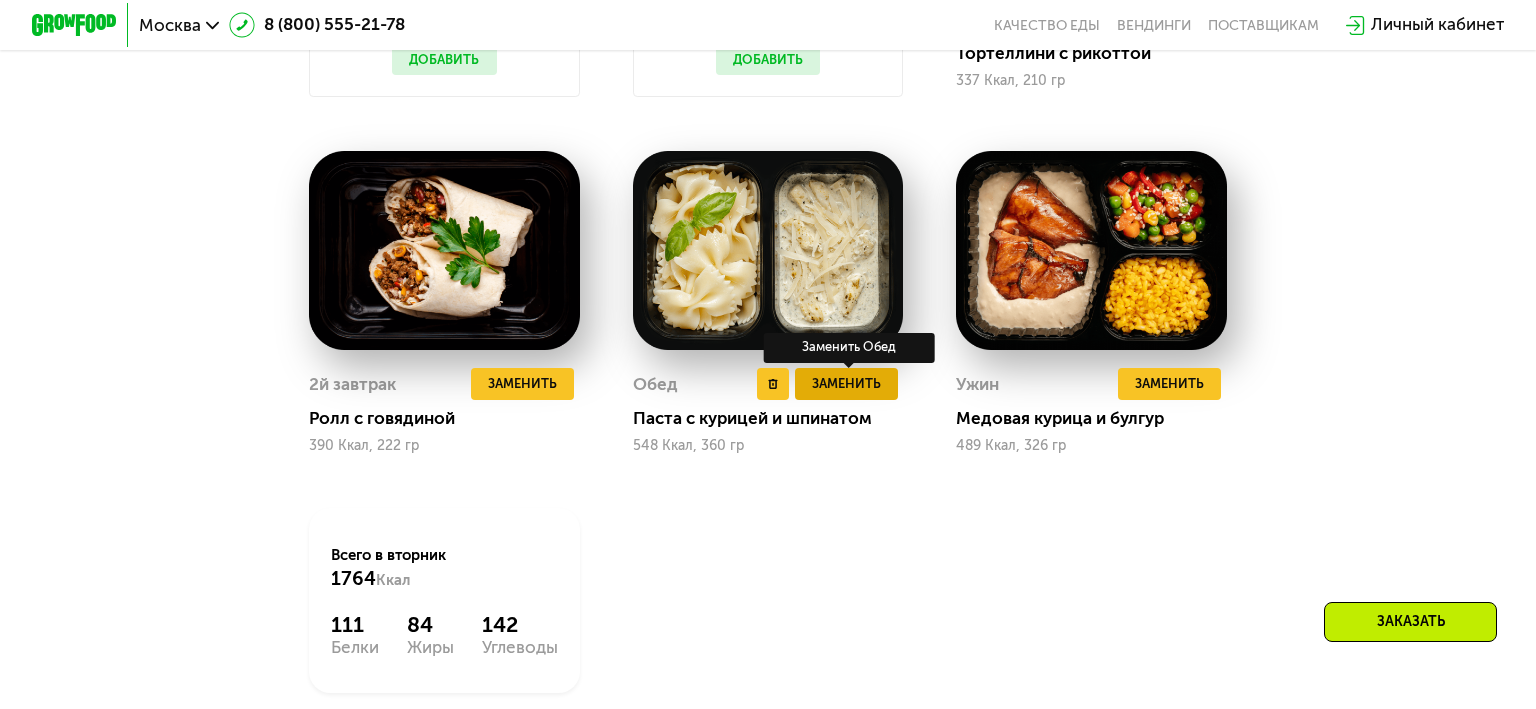 click on "Заменить" at bounding box center (846, 383) 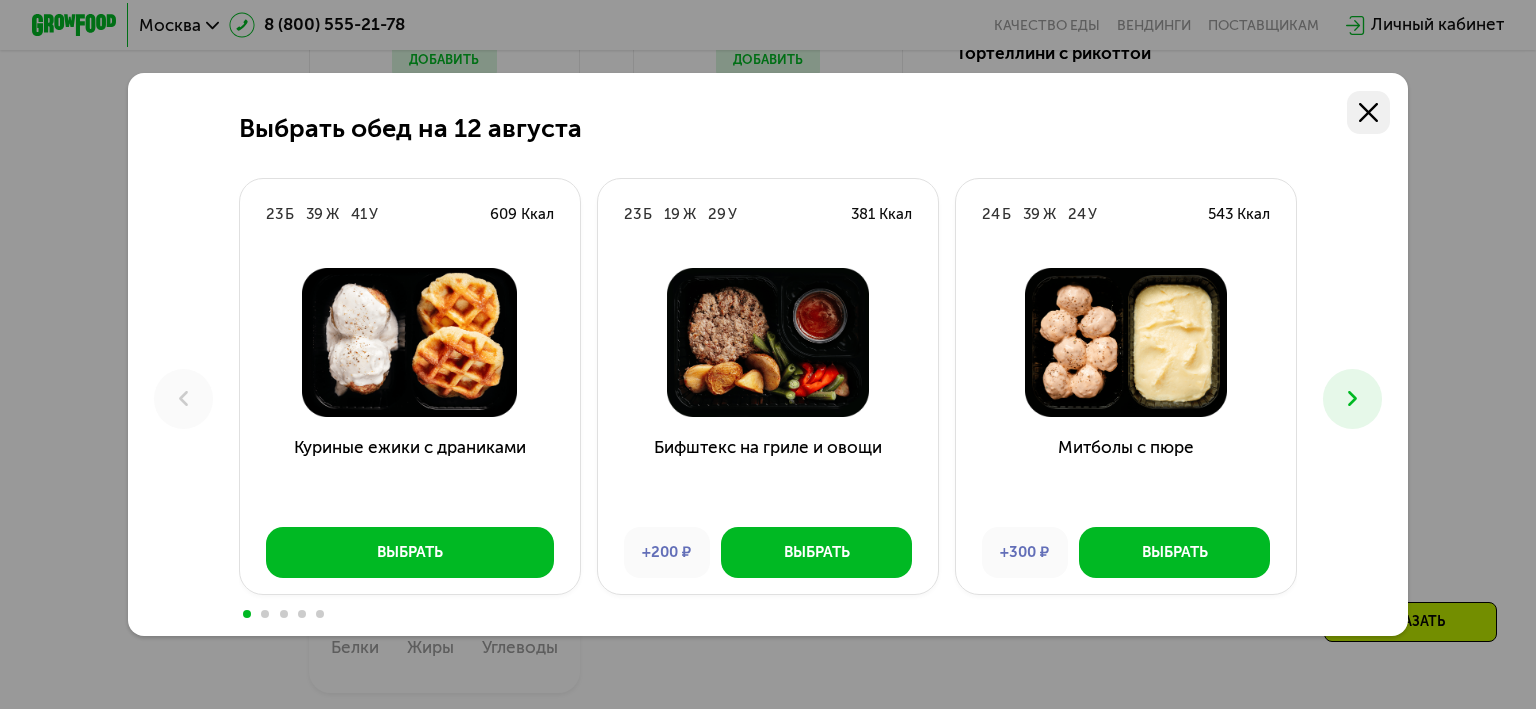 click 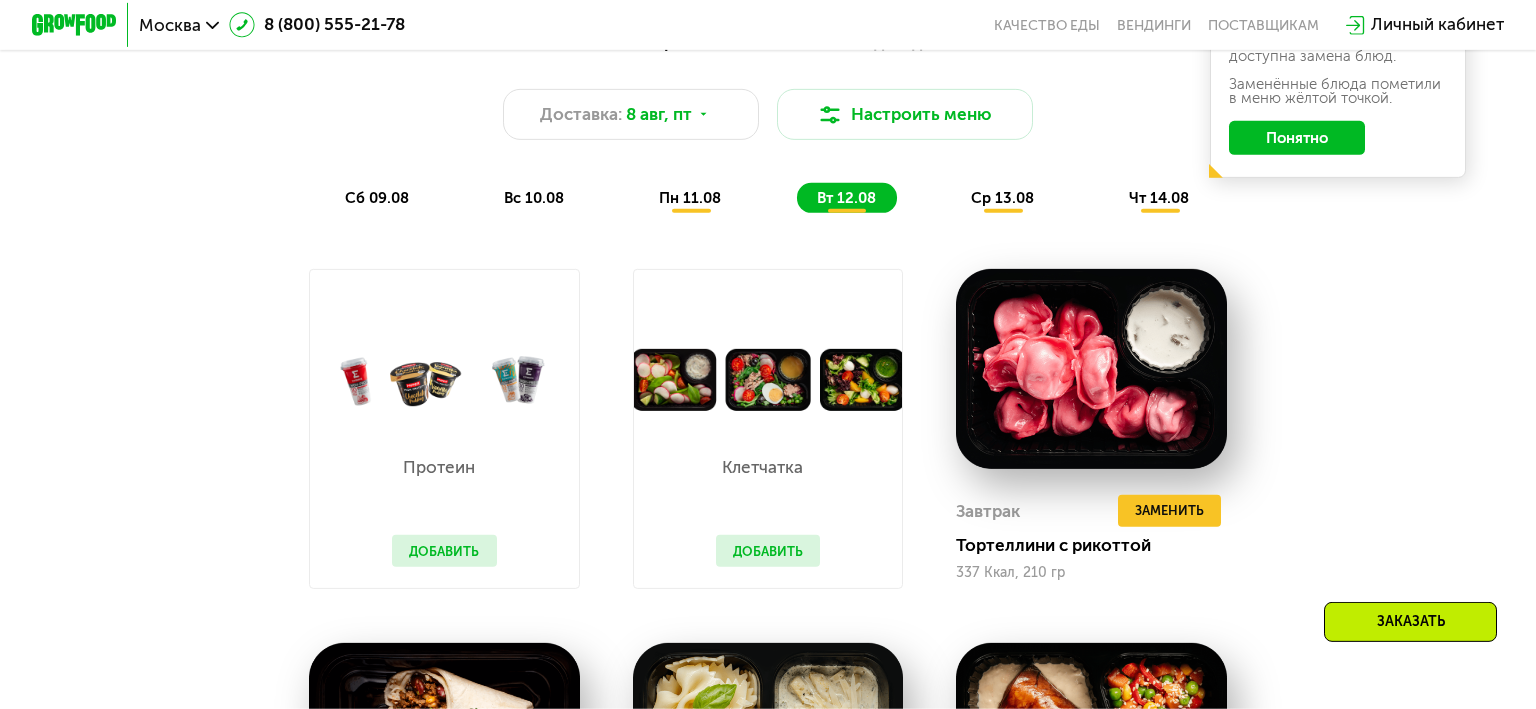 scroll, scrollTop: 1111, scrollLeft: 0, axis: vertical 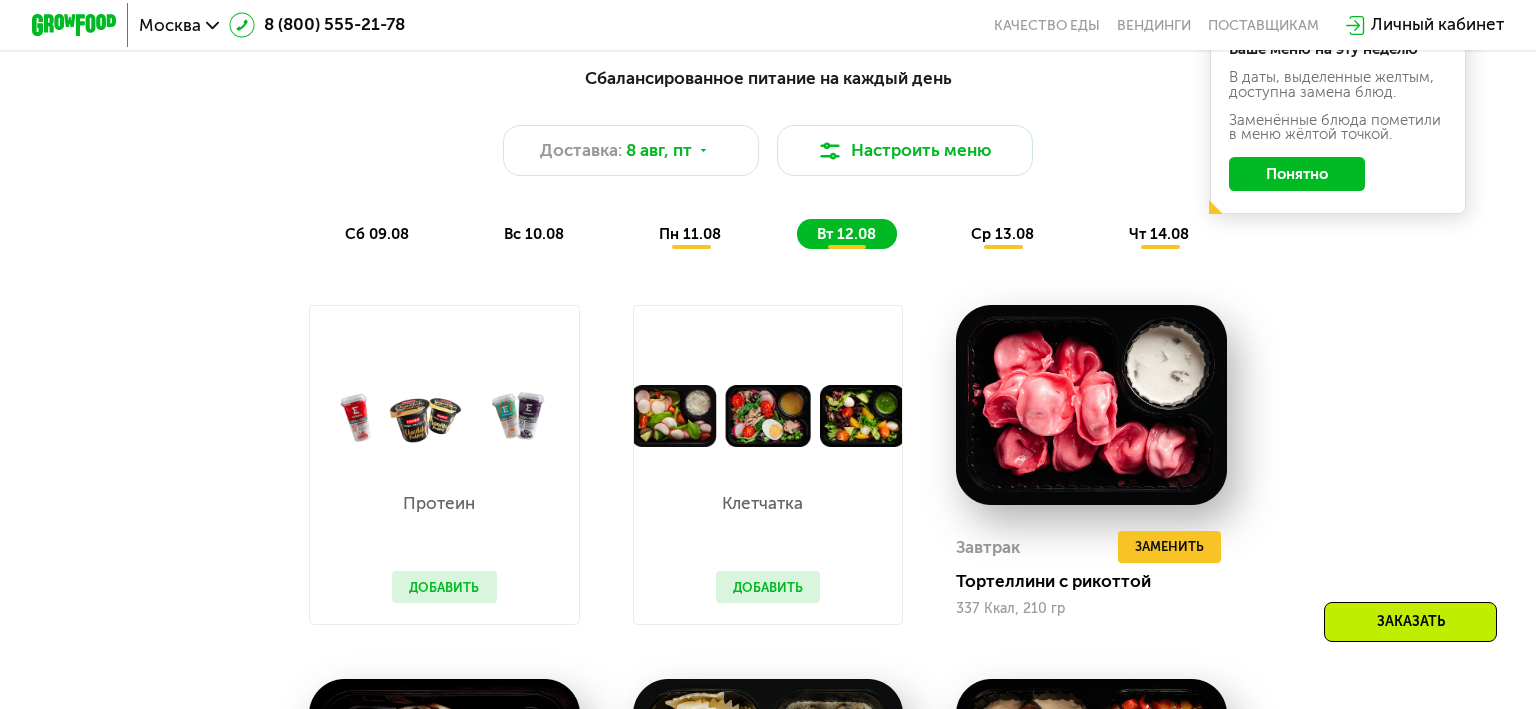 click on "ср 13.08" at bounding box center [1002, 234] 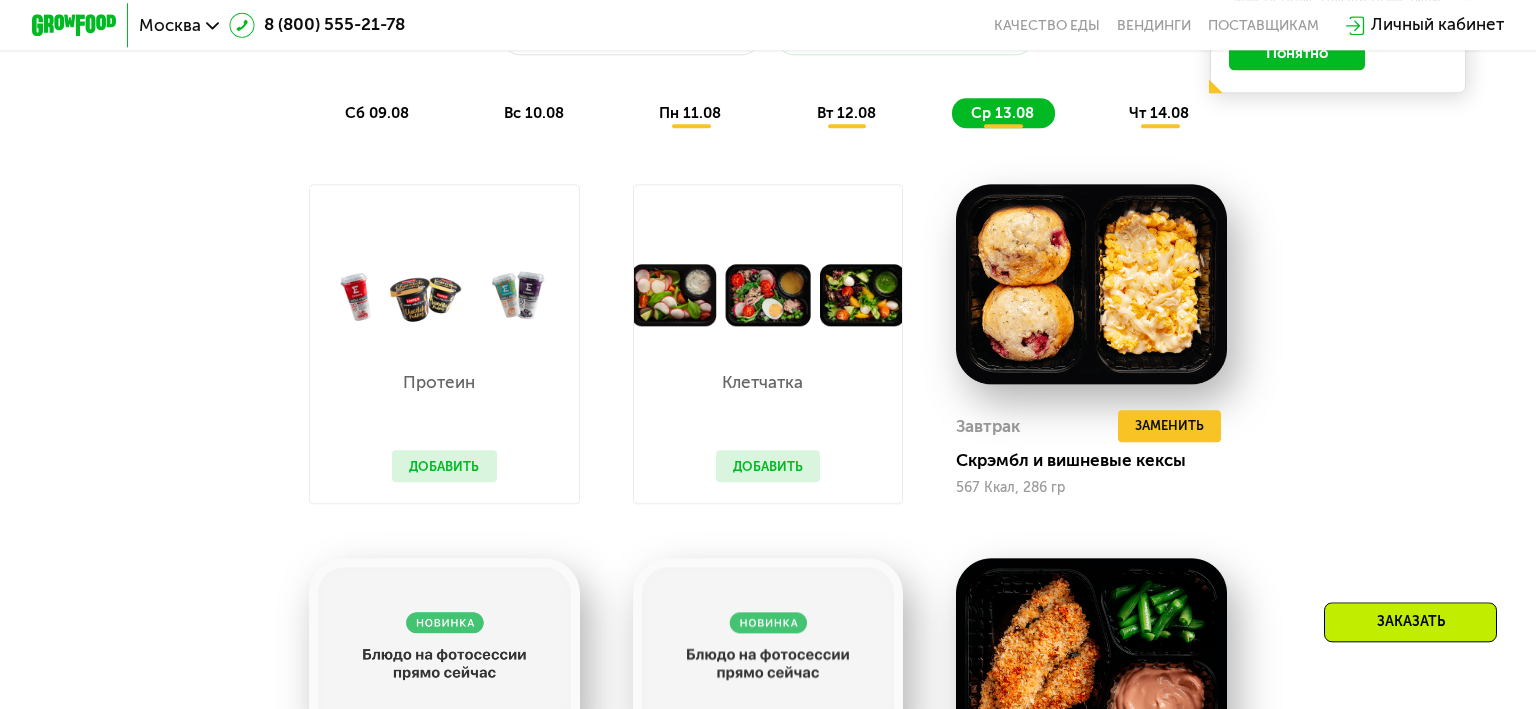 scroll, scrollTop: 1111, scrollLeft: 0, axis: vertical 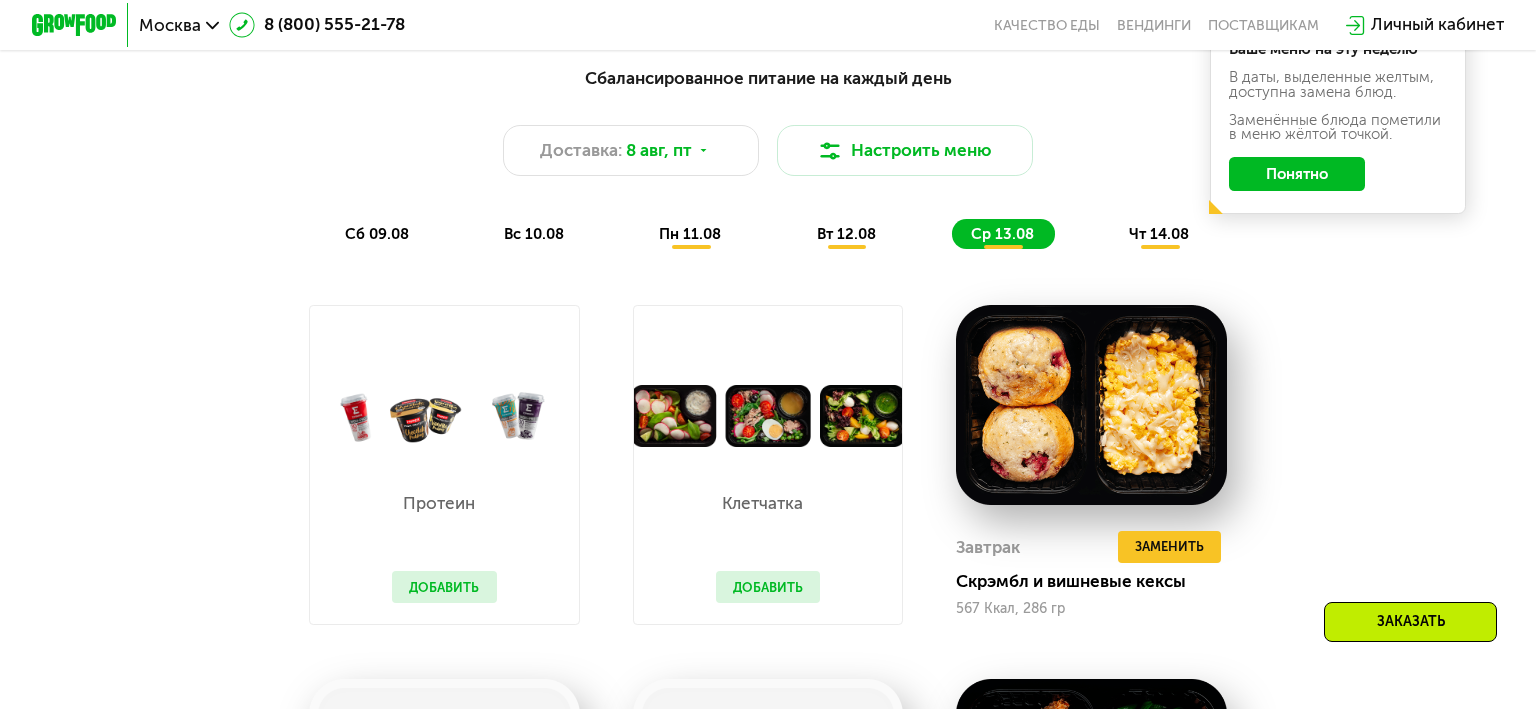 click on "чт 14.08" 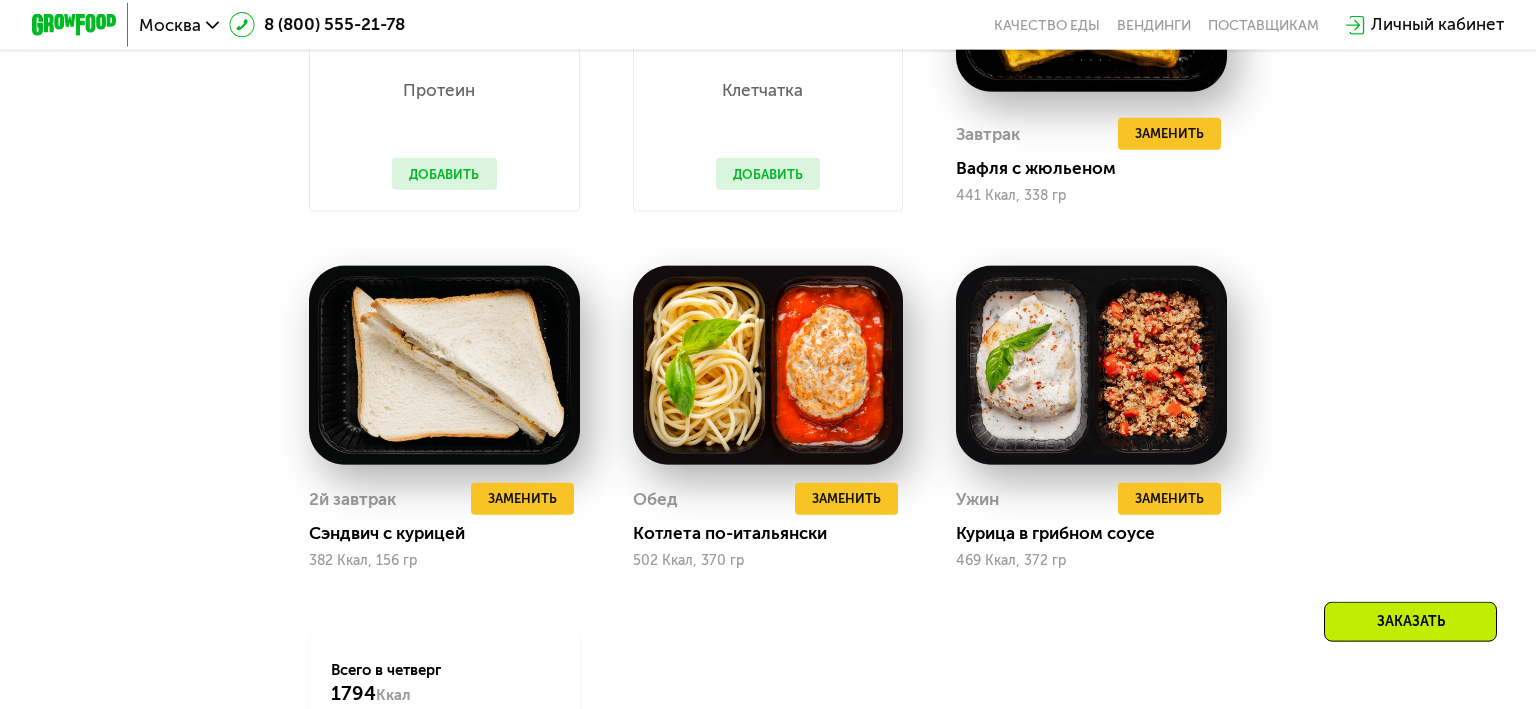 scroll, scrollTop: 1744, scrollLeft: 0, axis: vertical 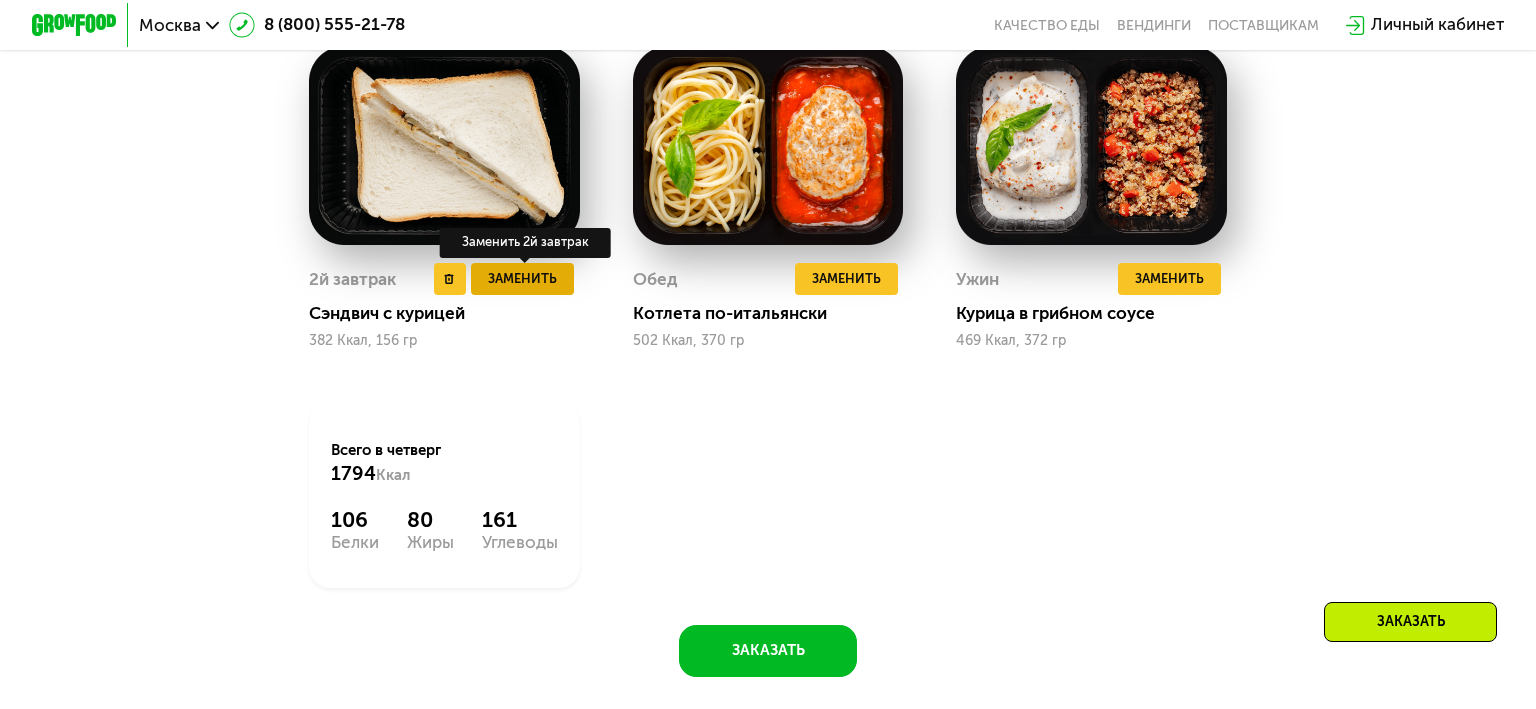 click on "Заменить" at bounding box center [522, 279] 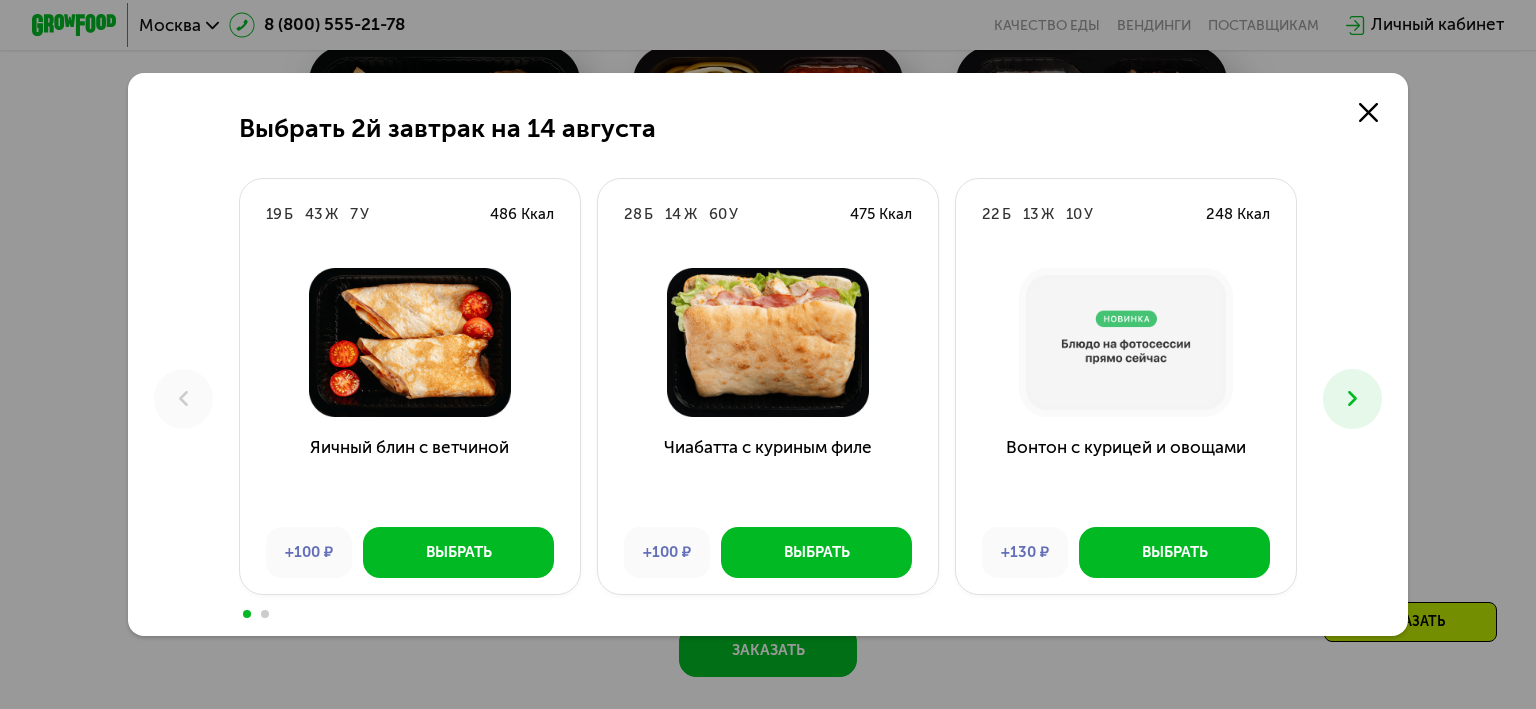 click on "Выбрать 2й завтрак на 14 [DATE]  Б  43  Ж  7  У  486 Ккал  Яичный блин с ветчиной +100 ₽ Выбрать 28  Б  14  Ж  60  У  475 Ккал  Чиабатта с куриным филе +100 ₽ Выбрать 22  Б  13  Ж  10  У  248 Ккал  Вонтон с курицей и овощами +130 ₽ Выбрать 18  Б  17  Ж  39  У  382 Ккал  Сэндвич с курицей Выбрать" 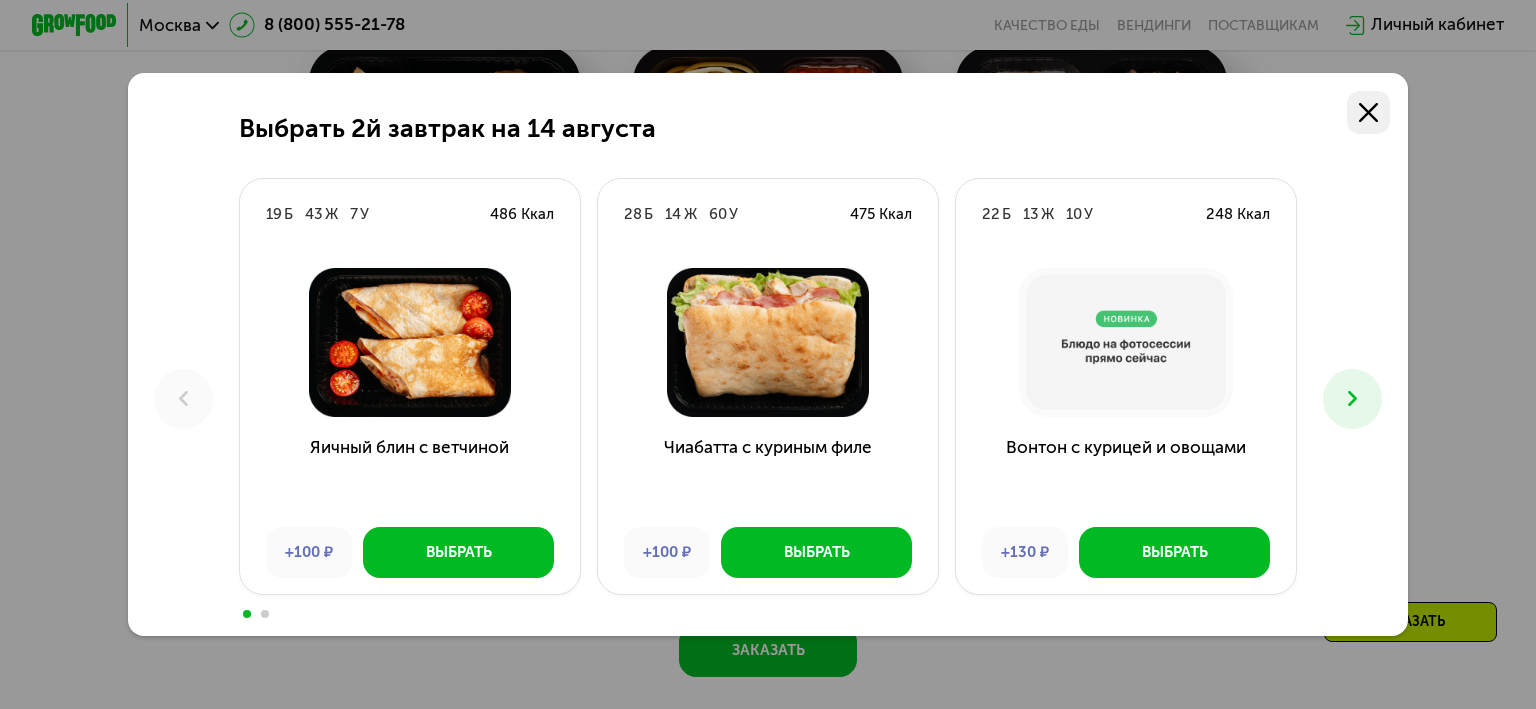click at bounding box center (1368, 112) 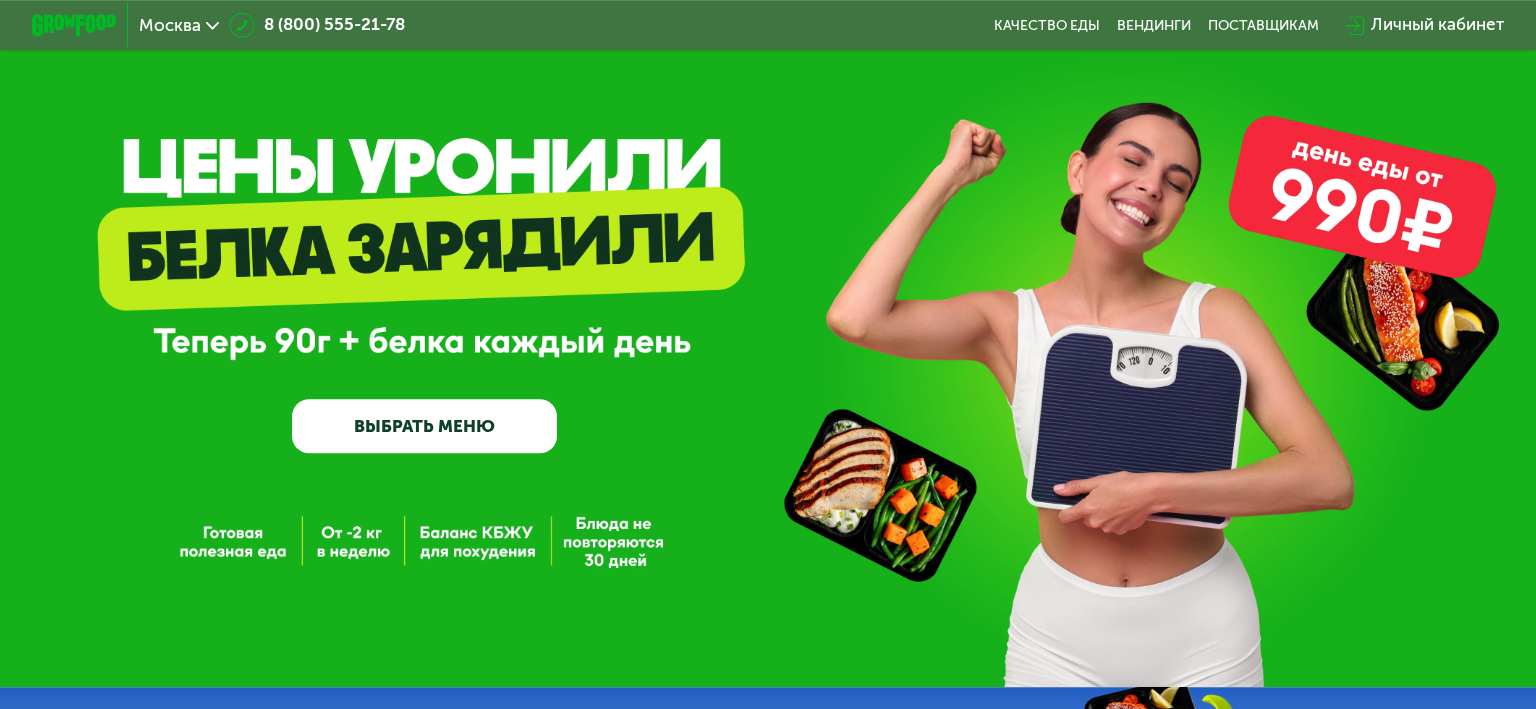 scroll, scrollTop: 0, scrollLeft: 0, axis: both 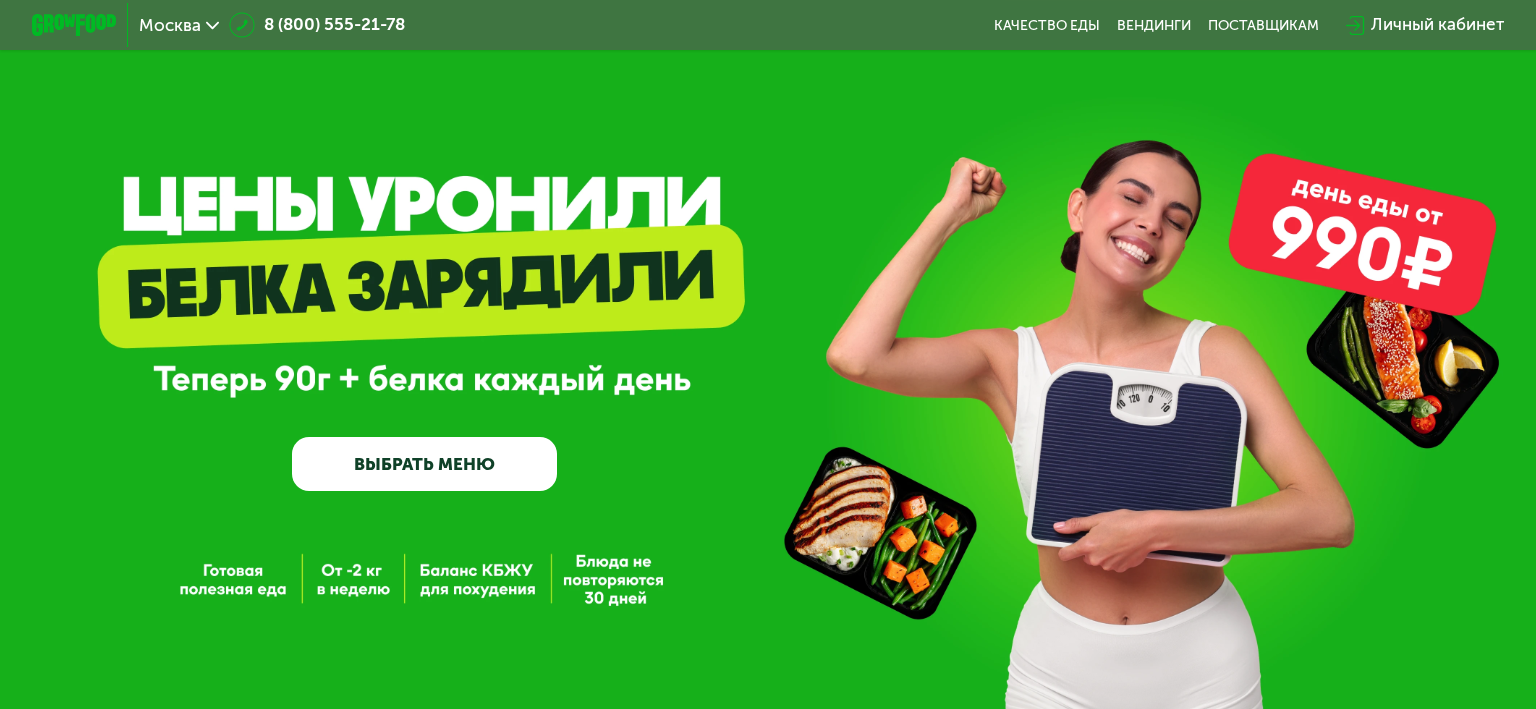 click on "ВЫБРАТЬ МЕНЮ" at bounding box center [425, 463] 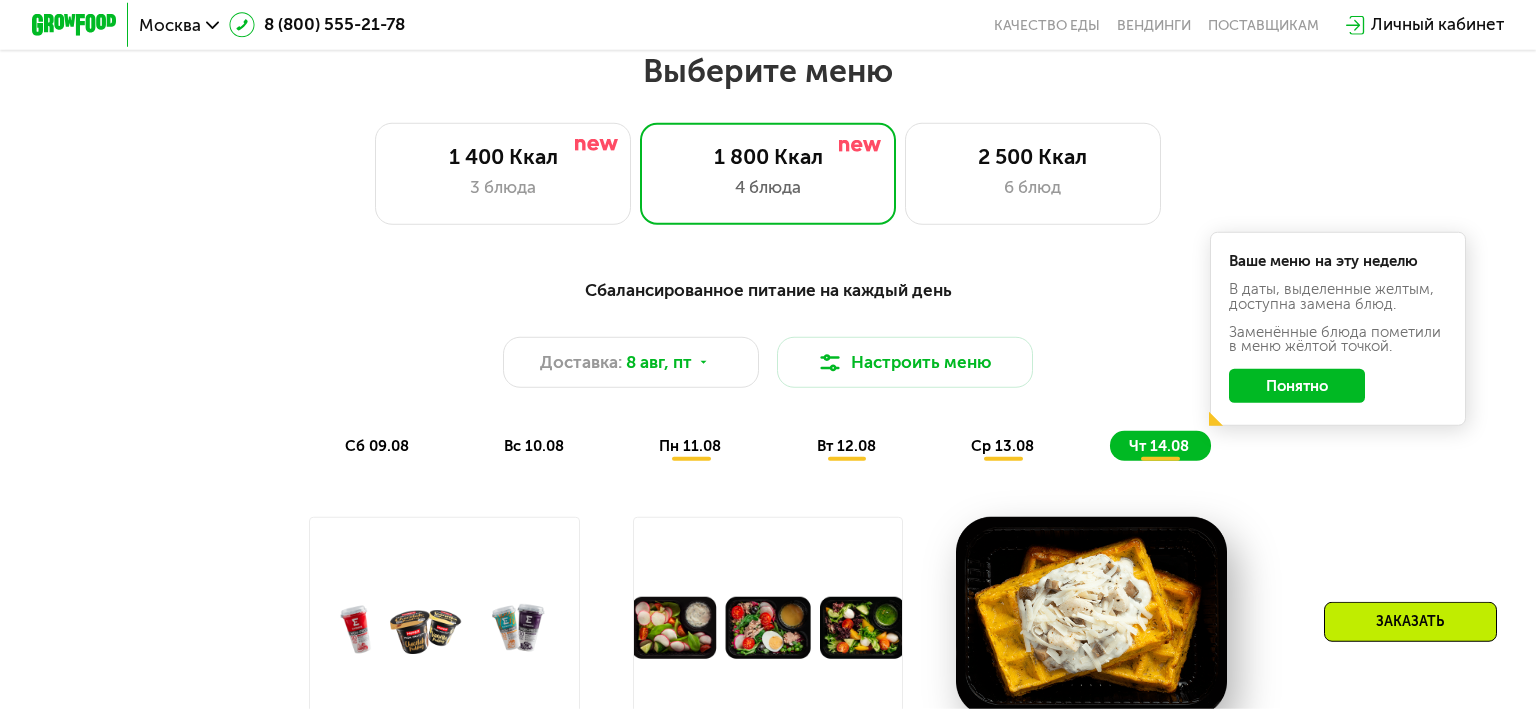 click on "Сбалансированное питание на каждый день Доставка: 8 авг, пт Настроить меню  сб 09.08 вс 10.08 пн 11.08 вт 12.08 ср 13.08 чт 14.08 Ваше меню на эту неделю В даты, выделенные желтым, доступна замена блюд. Заменённые блюда пометили в меню жёлтой точкой.  Понятно  Завтрак Запеканка с яблоками и ягодами 389 Ккал, 280 гр 2й завтрак Салат с курицей и орехами 352 Ккал, 216 гр Обед Курица с сыром и гречкой 506 Ккал, 284 гр Ужин Куриное бедро с булгуром 505 Ккал, 312 гр  Всего в субботу 1752 Ккал 121  Белки  84  Жиры  128  Углеводы  Завтрак Фирменная малиновая каша 410 Ккал, 310 гр 2й завтрак Крем с медовыми орехами" at bounding box center (768, 893) 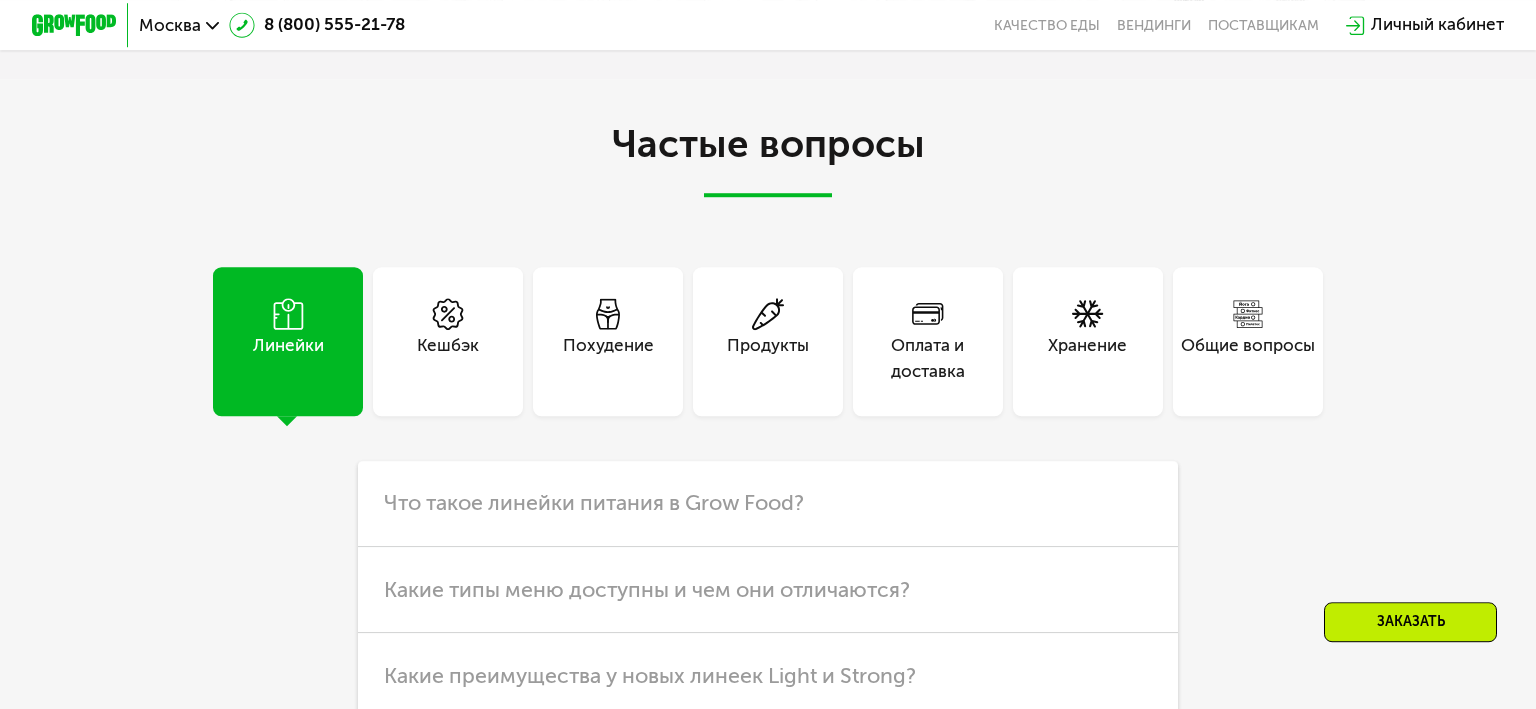scroll, scrollTop: 5440, scrollLeft: 0, axis: vertical 